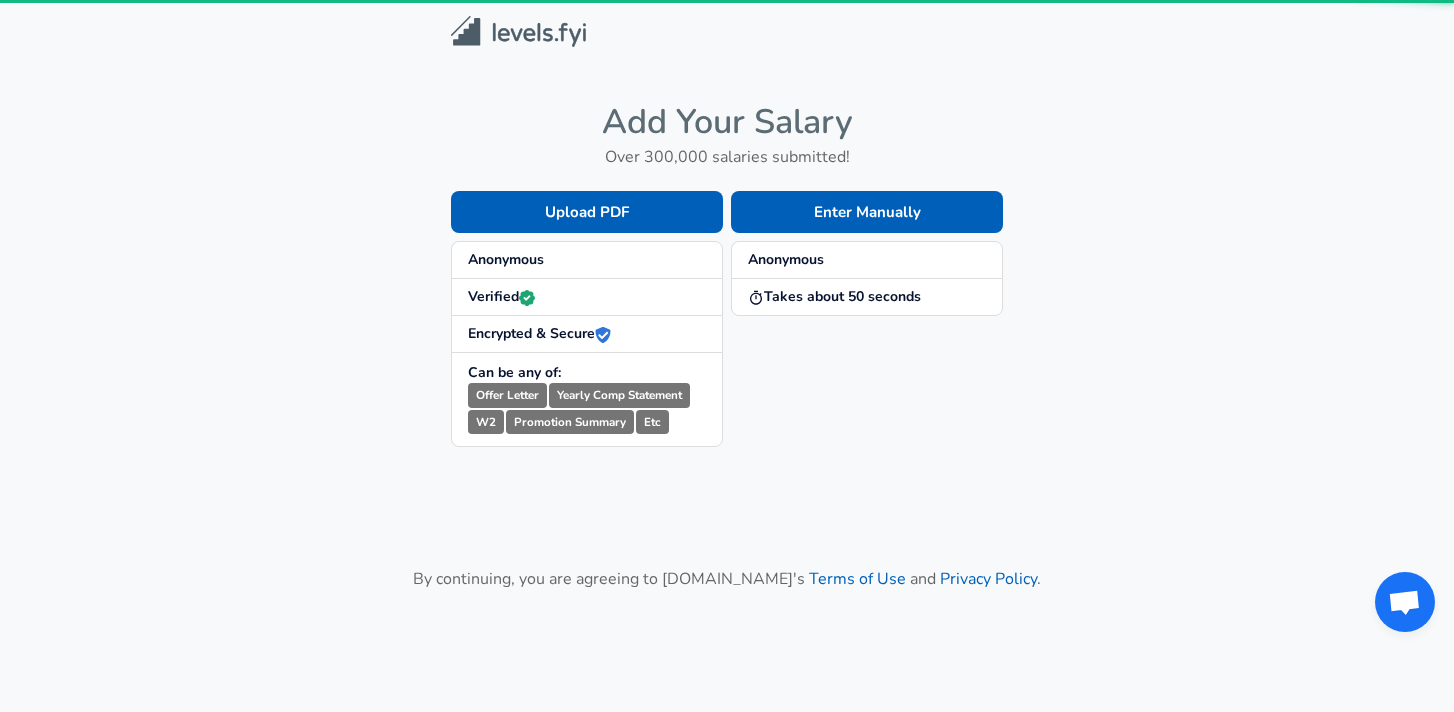 scroll, scrollTop: 0, scrollLeft: 0, axis: both 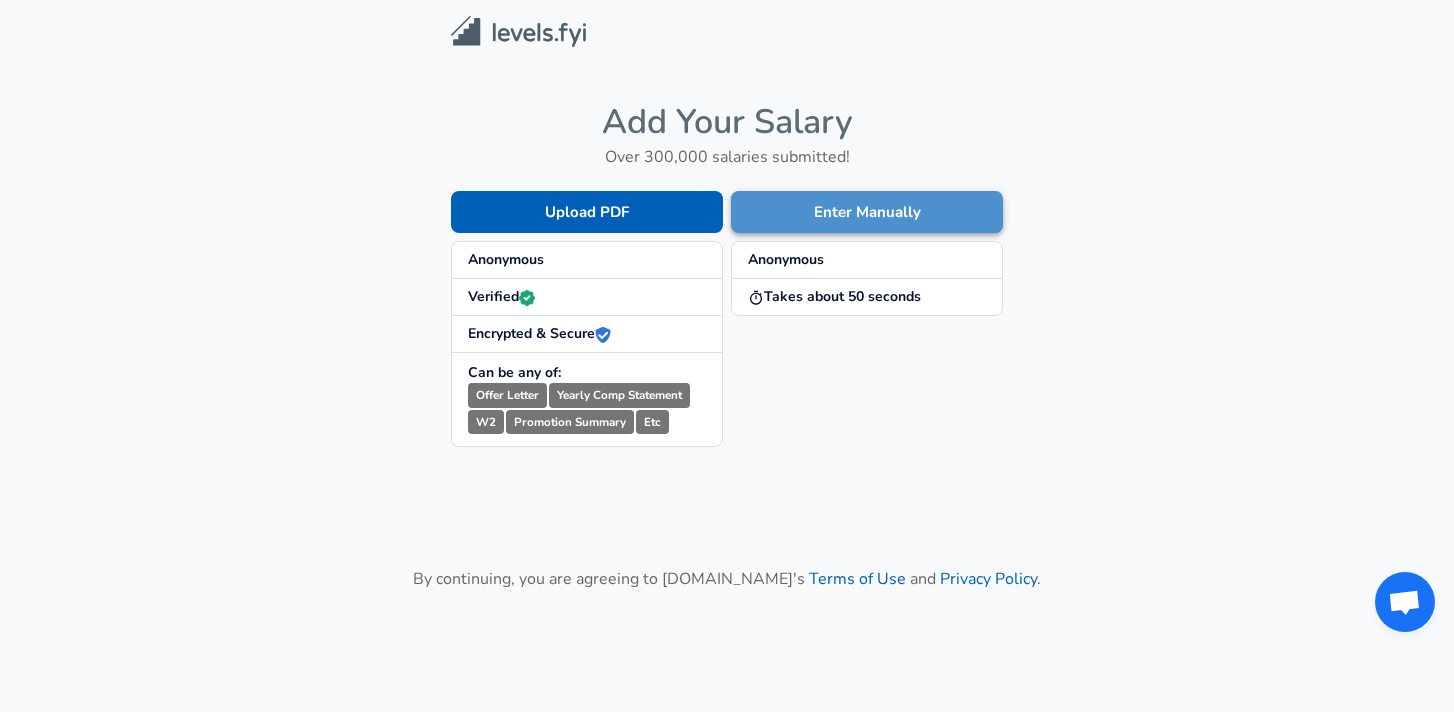 click on "Enter Manually" at bounding box center [867, 212] 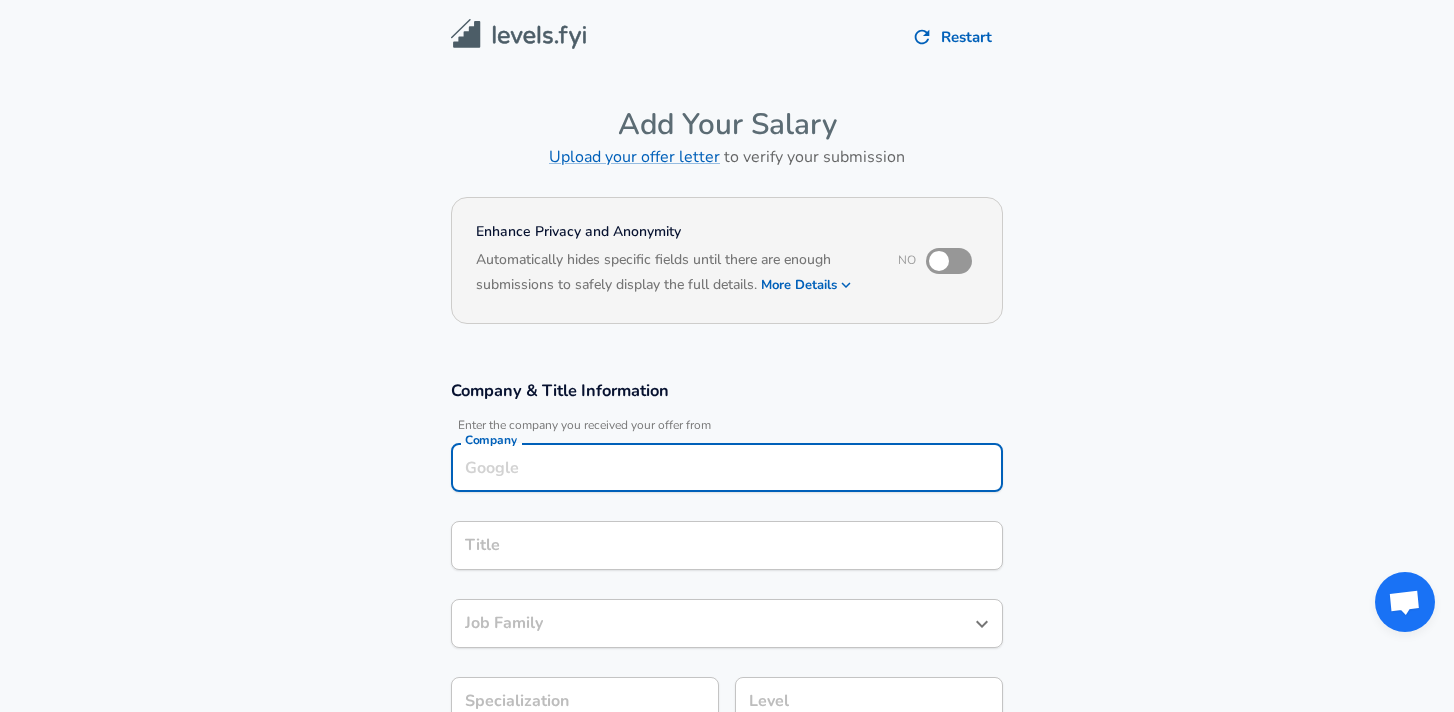 scroll, scrollTop: 20, scrollLeft: 0, axis: vertical 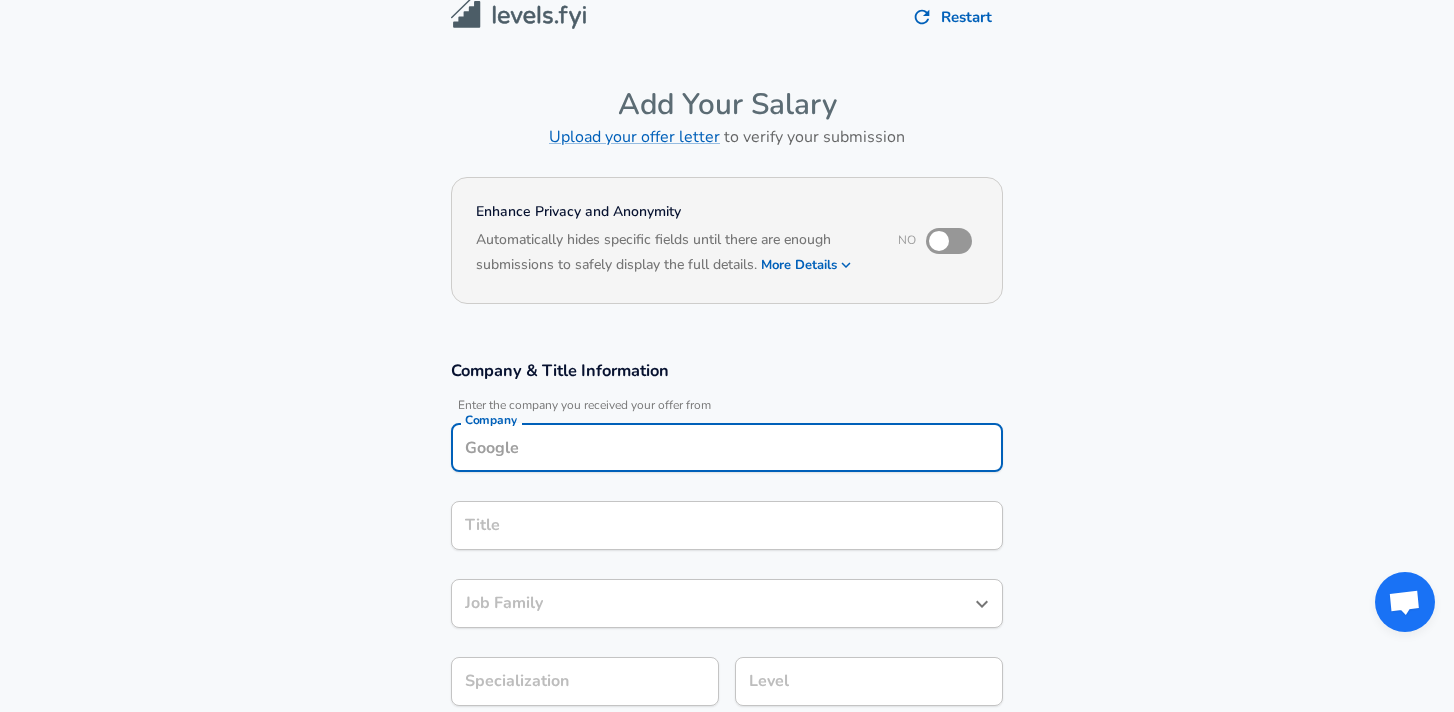 click on "Company" at bounding box center [727, 447] 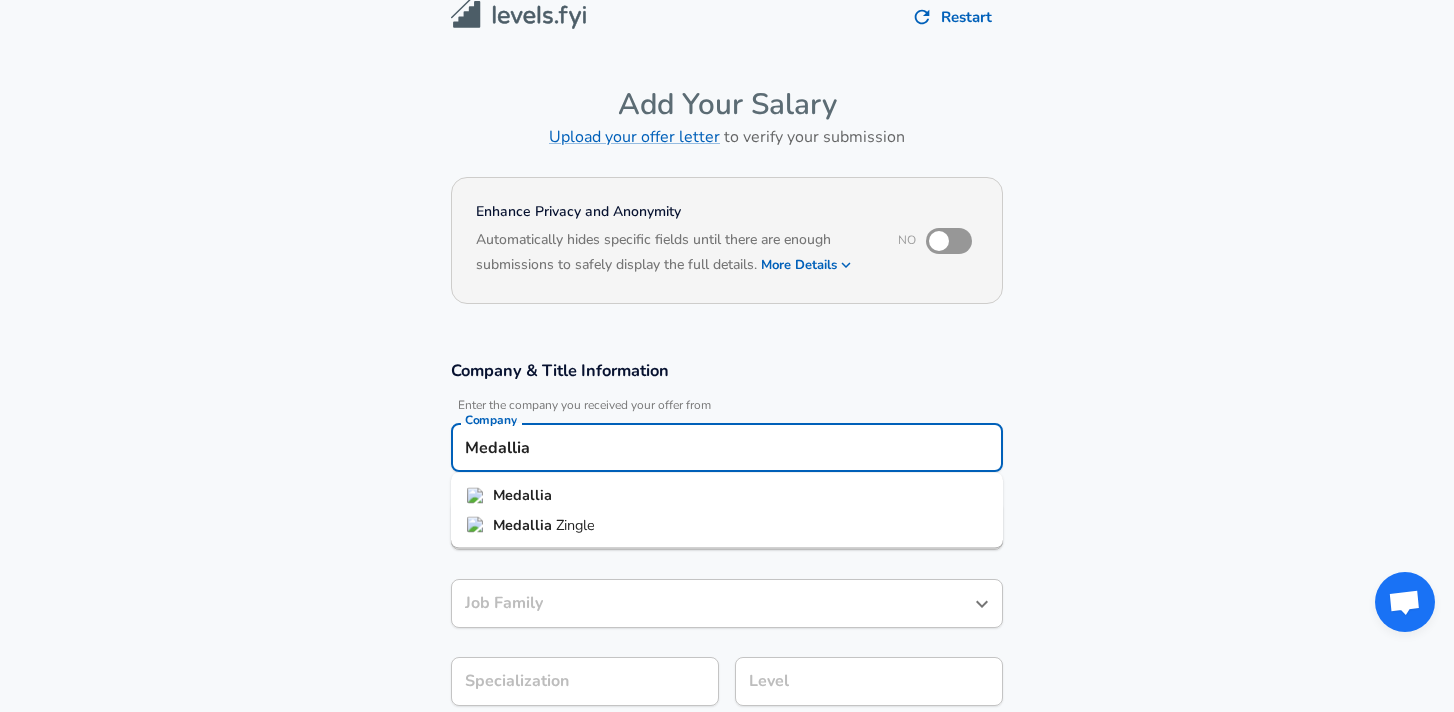 type on "Medallia" 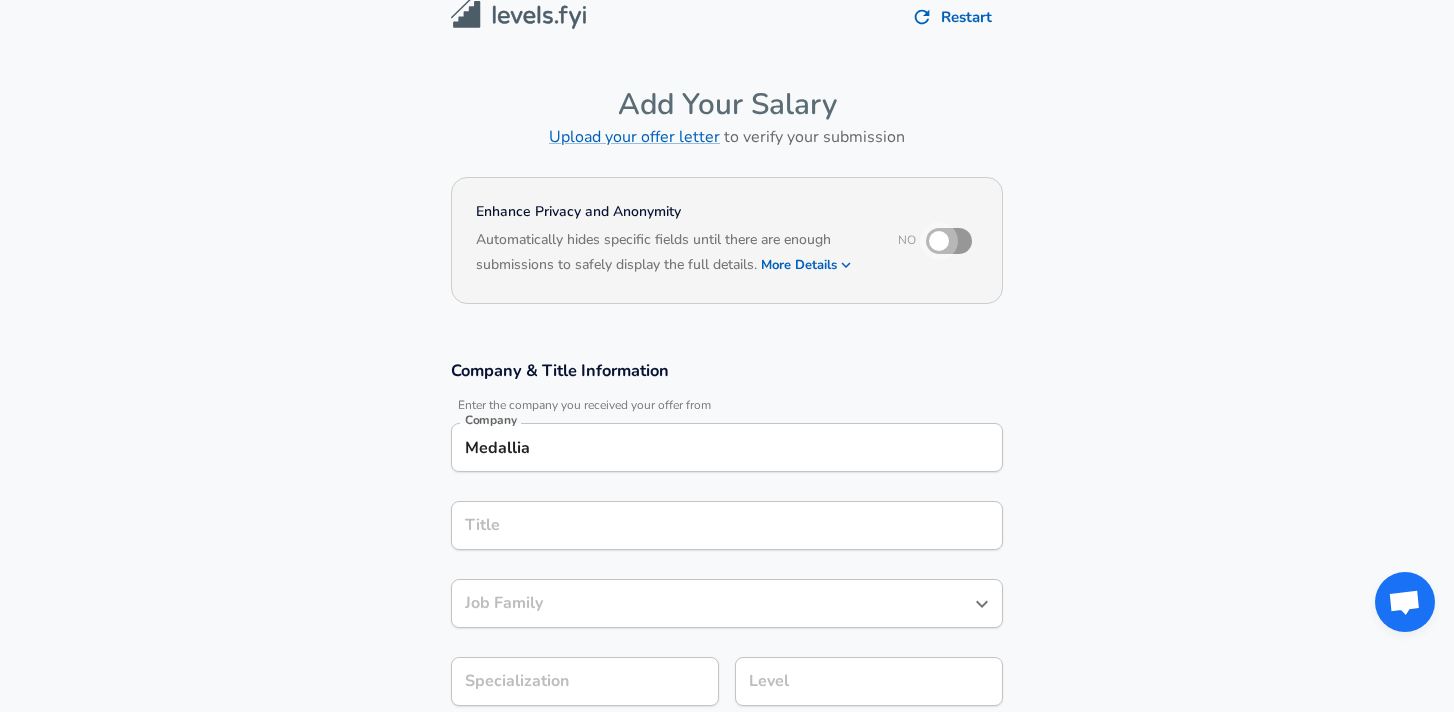 click at bounding box center (939, 241) 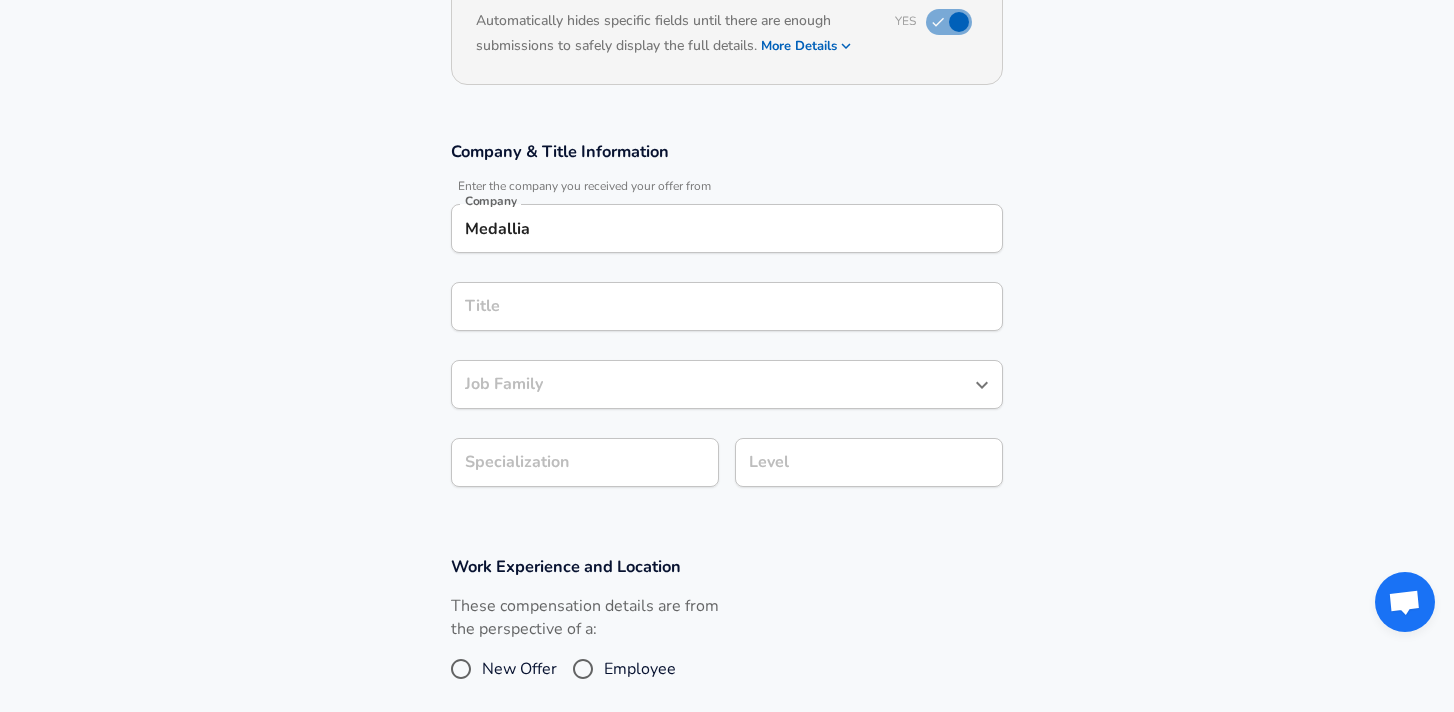 scroll, scrollTop: 279, scrollLeft: 0, axis: vertical 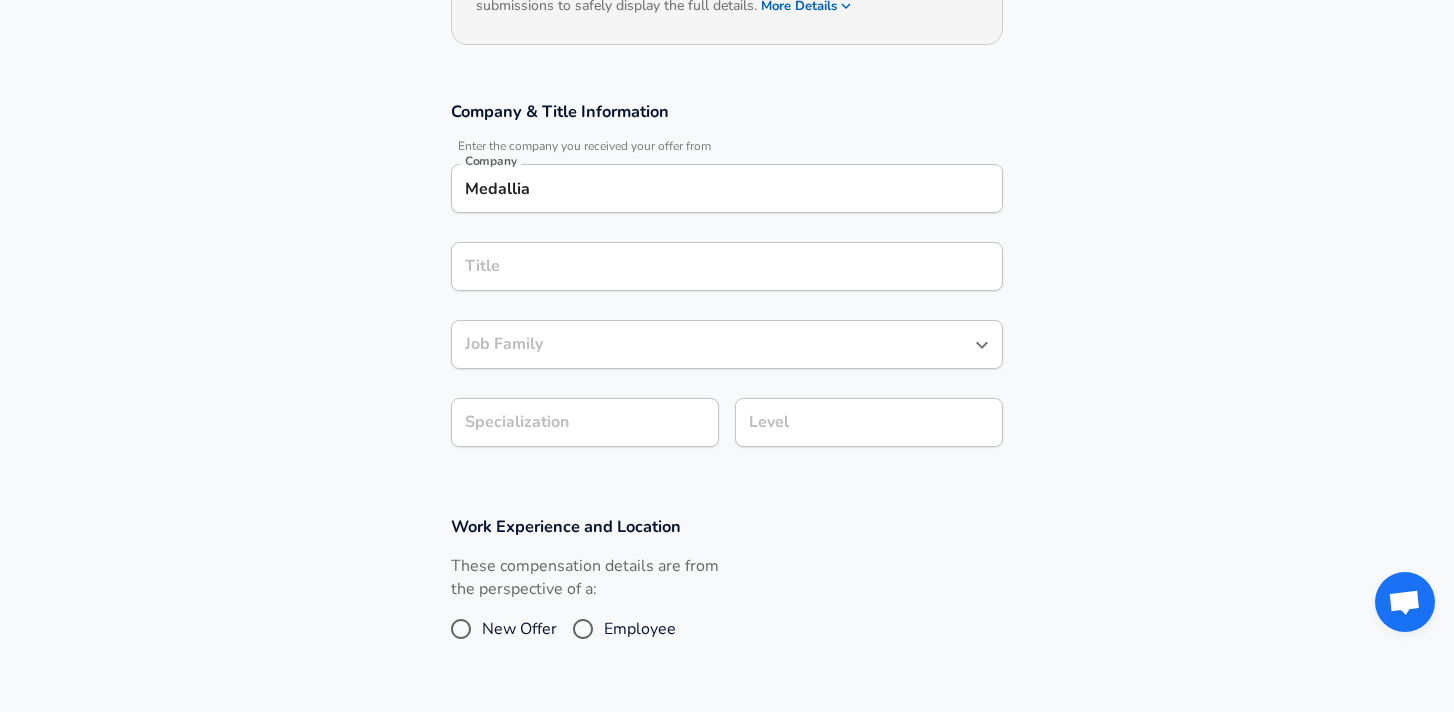 click on "Title" at bounding box center (727, 266) 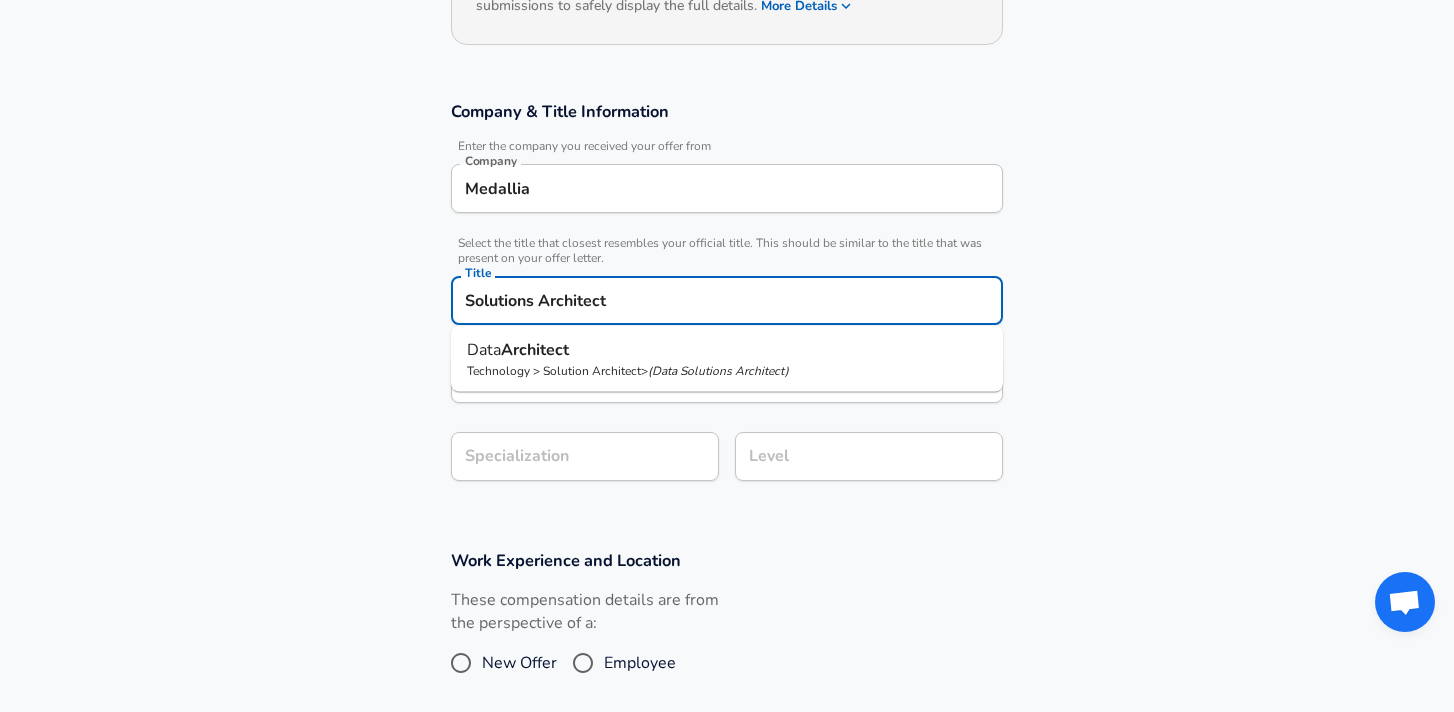type on "Solutions Architect" 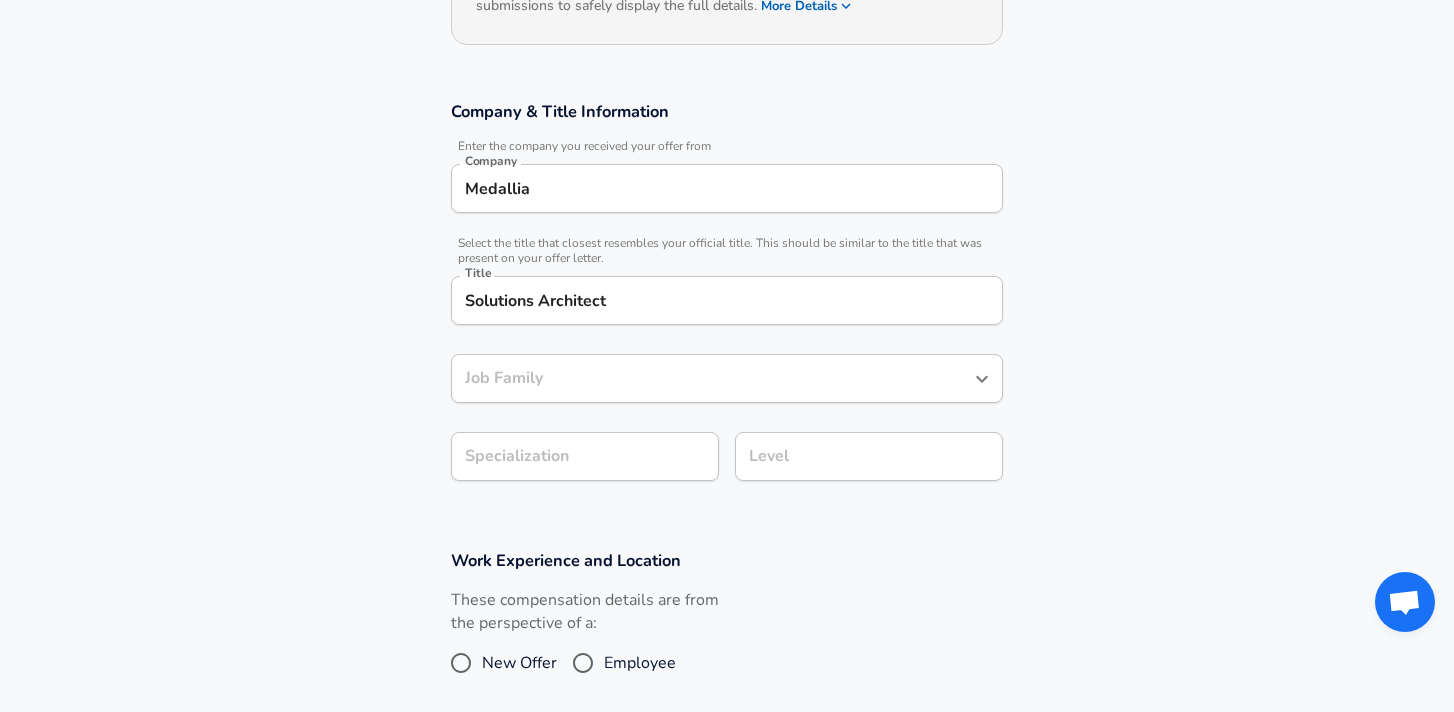 click on "Company & Title Information   Enter the company you received your offer from Company Medallia Company   Select the title that closest resembles your official title. This should be similar to the title that was present on your offer letter. Title Solutions Architect Title Job Family Job Family Specialization Specialization Level Level" at bounding box center [727, 301] 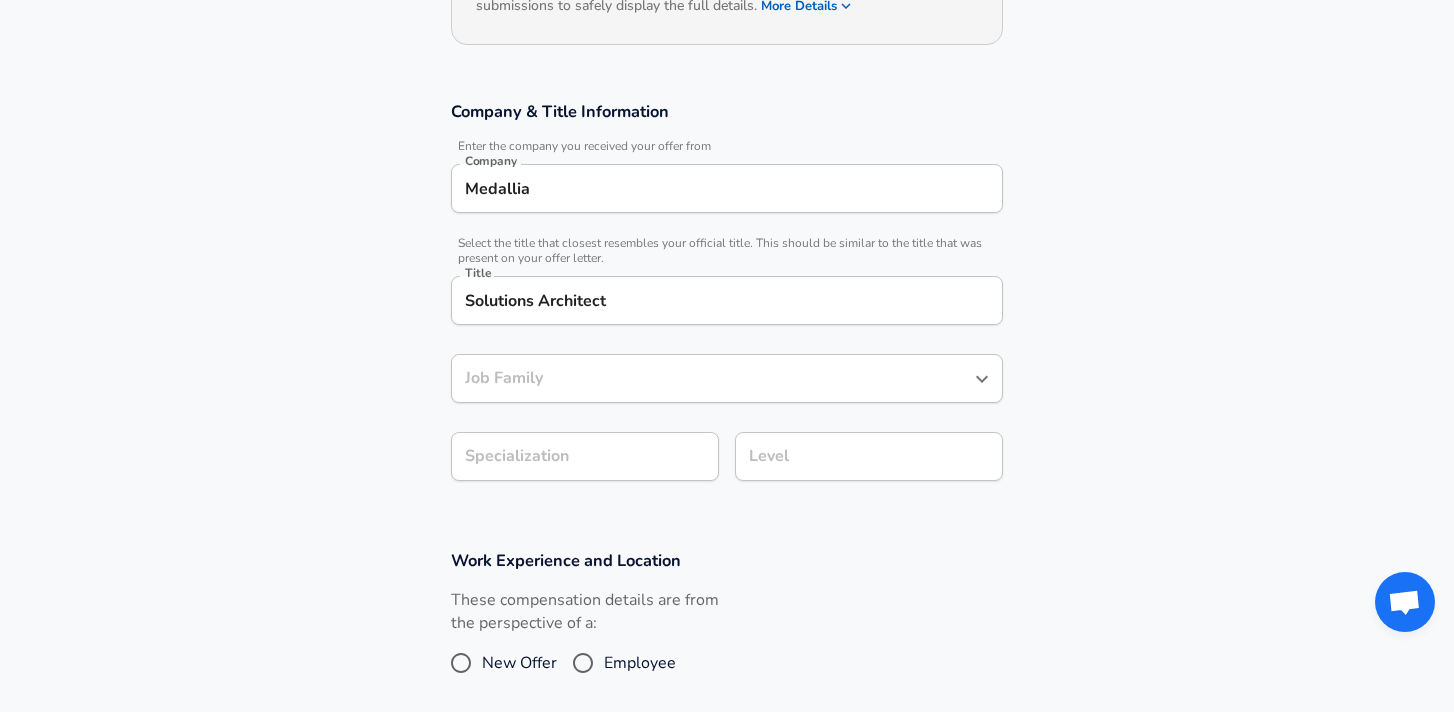 click on "Job Family" at bounding box center (712, 378) 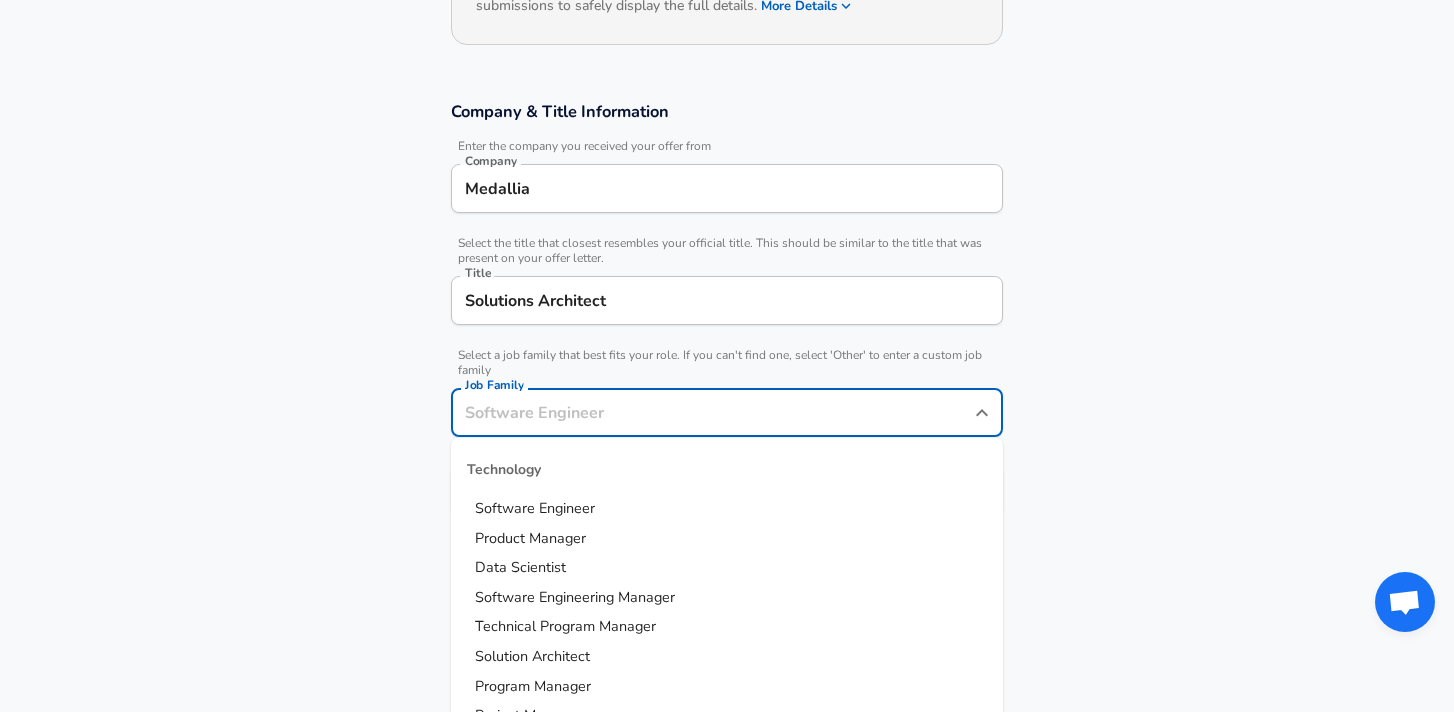 scroll, scrollTop: 319, scrollLeft: 0, axis: vertical 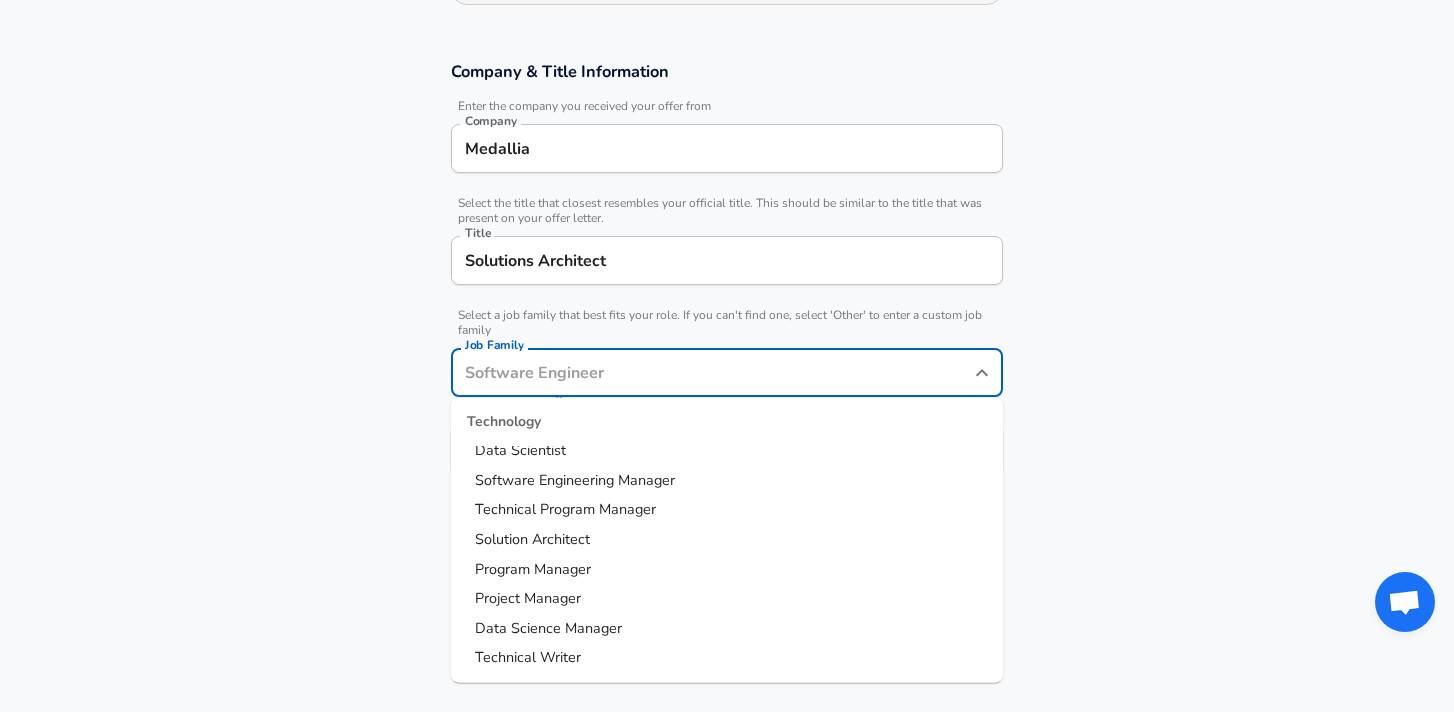 click on "Solution Architect" at bounding box center (727, 540) 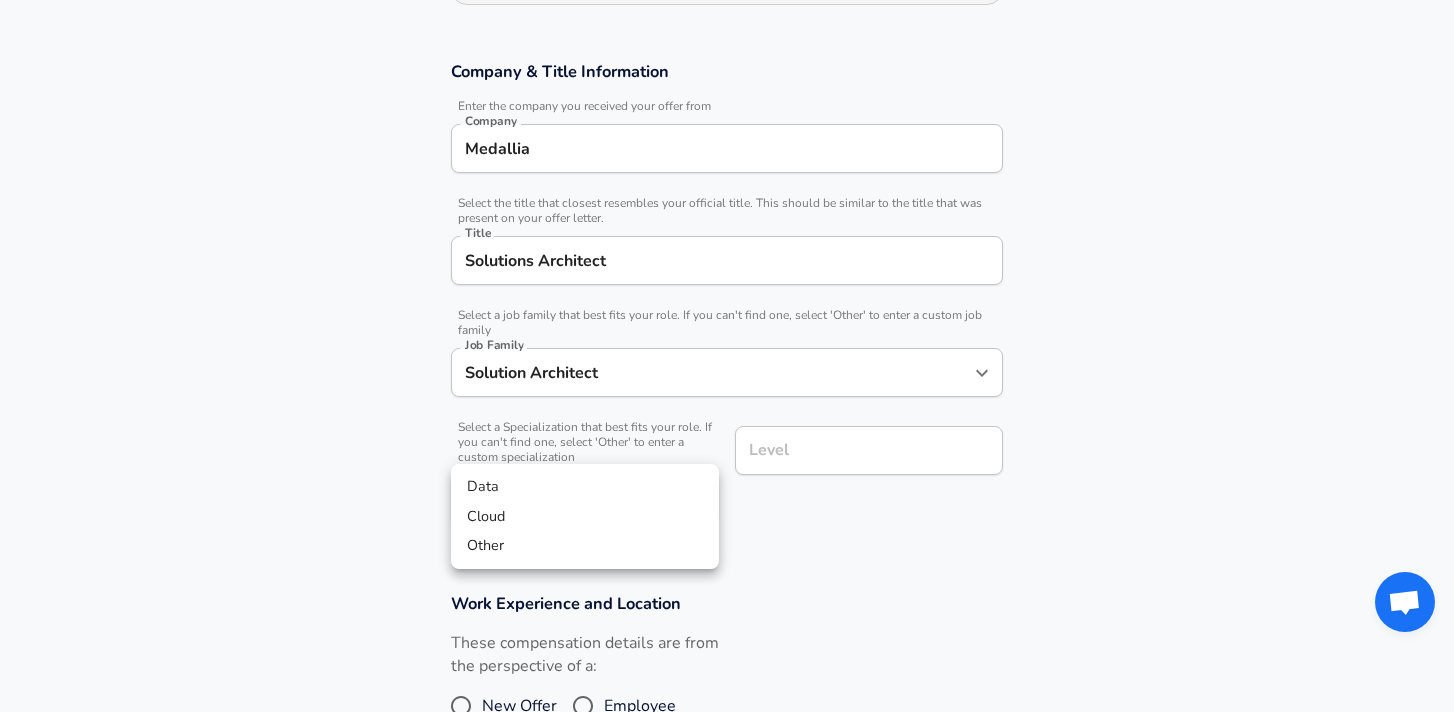 click on "Restart Add Your Salary Upload your offer letter   to verify your submission Enhance Privacy and Anonymity Yes Automatically hides specific fields until there are enough submissions to safely display the full details.   More Details Based on your submission and the data points that we have already collected, we will automatically hide and anonymize specific fields if there aren't enough data points to remain sufficiently anonymous. Company & Title Information   Enter the company you received your offer from Company Medallia Company   Select the title that closest resembles your official title. This should be similar to the title that was present on your offer letter. Title Solutions Architect Title   Select a job family that best fits your role. If you can't find one, select 'Other' to enter a custom job family Job Family Solution Architect Job Family   Select a Specialization that best fits your role. If you can't find one, select 'Other' to enter a custom specialization Select Specialization ​ Level Level" at bounding box center (727, 37) 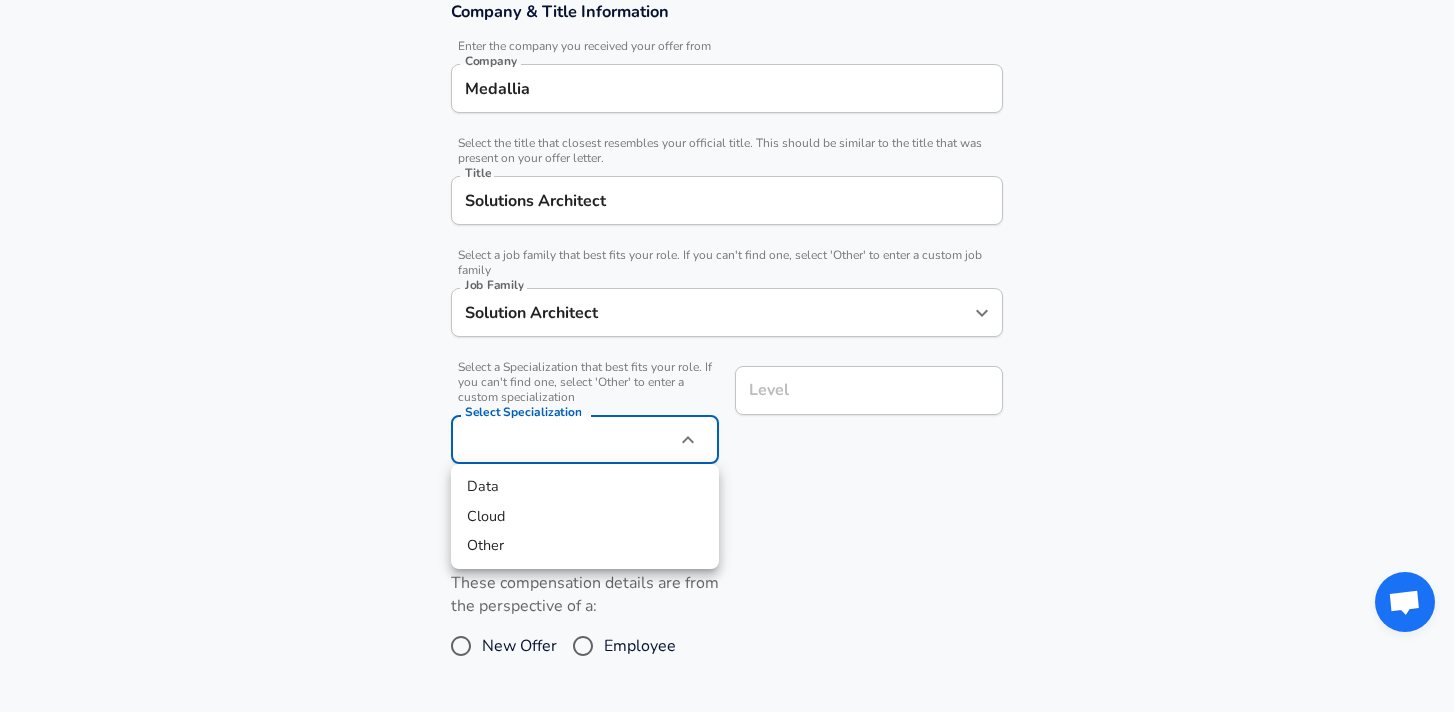 click on "Other" at bounding box center [585, 546] 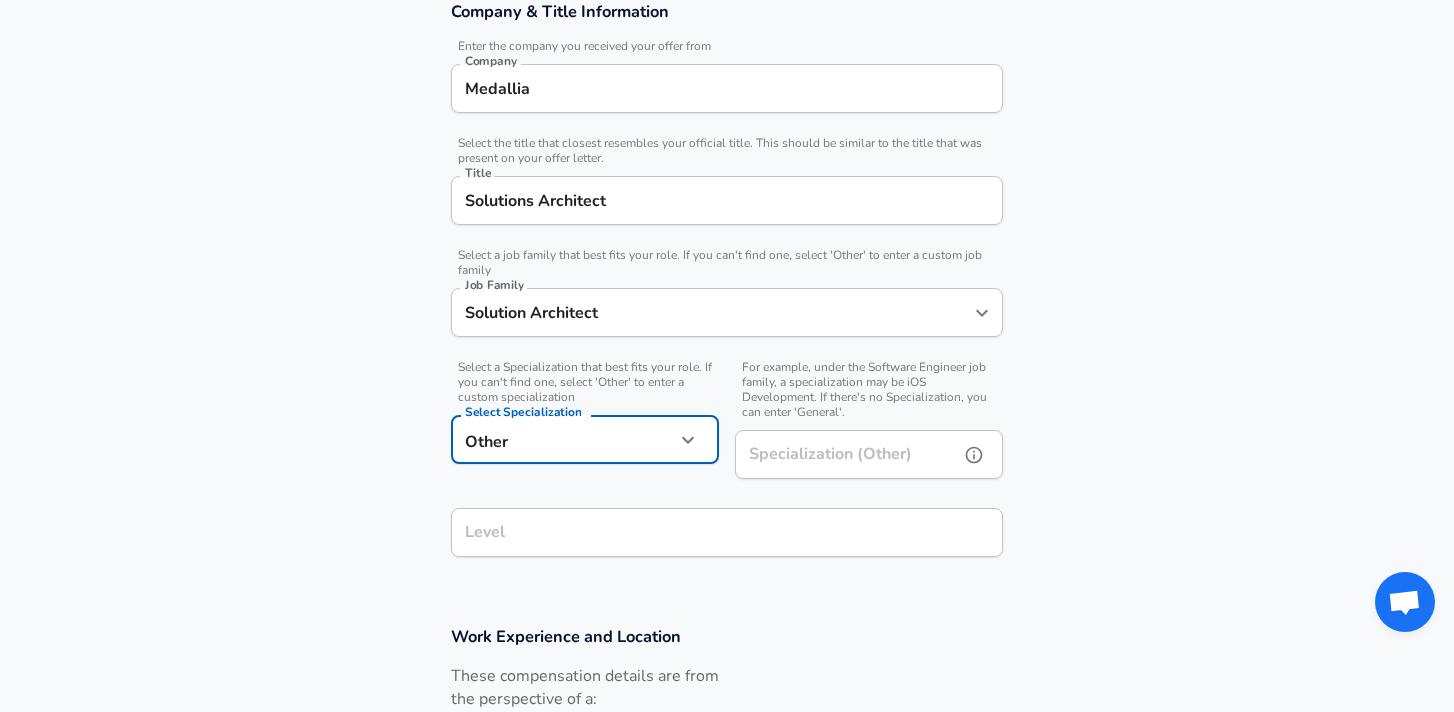 click on "Specialization (Other)" at bounding box center [843, 454] 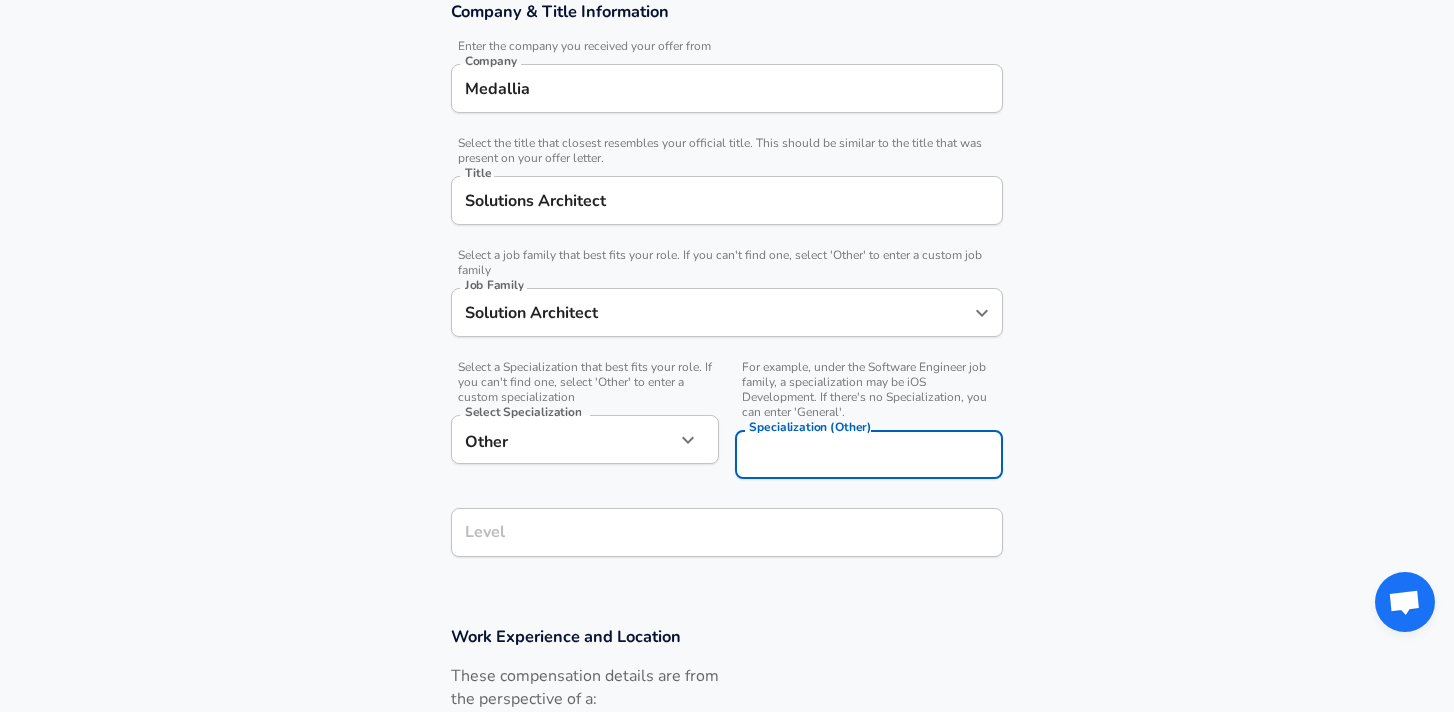 click on "Restart Add Your Salary Upload your offer letter   to verify your submission Enhance Privacy and Anonymity Yes Automatically hides specific fields until there are enough submissions to safely display the full details.   More Details Based on your submission and the data points that we have already collected, we will automatically hide and anonymize specific fields if there aren't enough data points to remain sufficiently anonymous. Company & Title Information   Enter the company you received your offer from Company Medallia Company   Select the title that closest resembles your official title. This should be similar to the title that was present on your offer letter. Title Solutions Architect Title   Select a job family that best fits your role. If you can't find one, select 'Other' to enter a custom job family Job Family Solution Architect Job Family   Select a Specialization that best fits your role. If you can't find one, select 'Other' to enter a custom specialization Select Specialization Other Other" at bounding box center (727, -23) 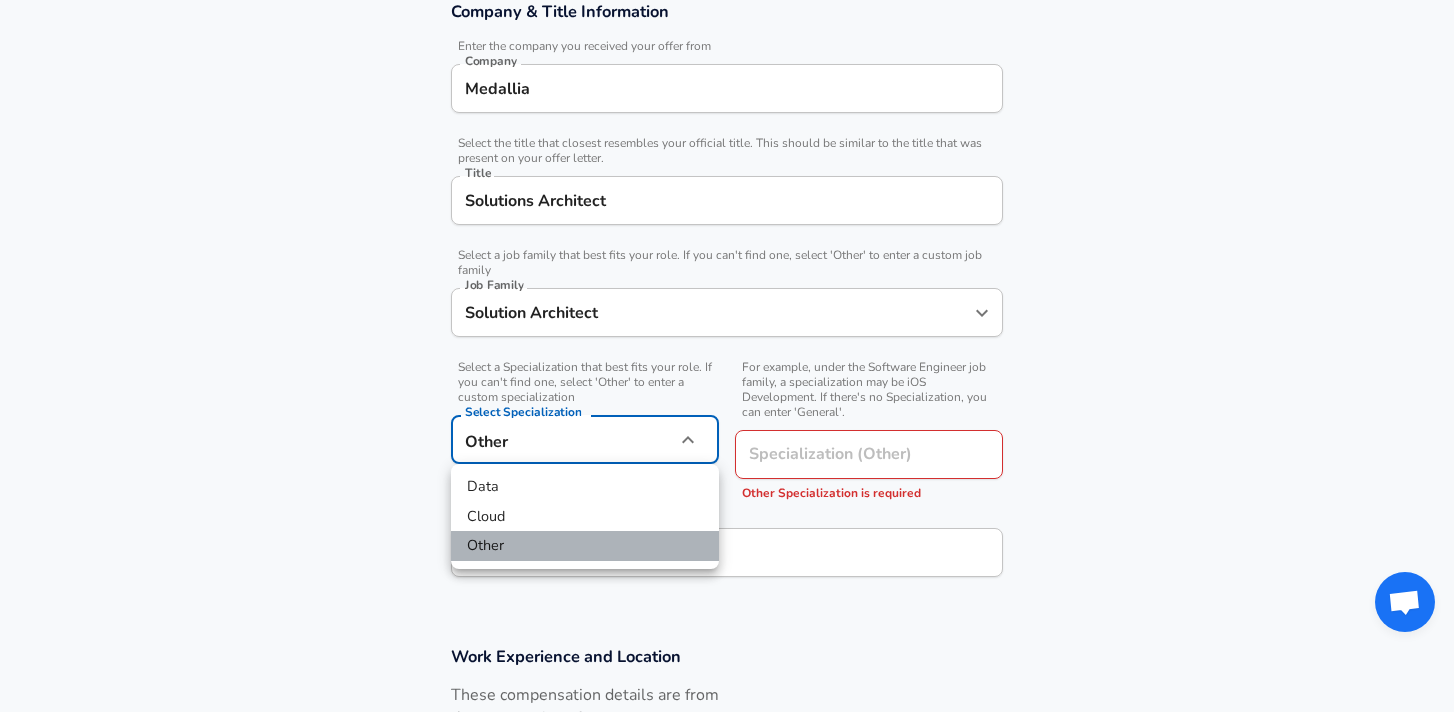 click on "Other" at bounding box center [585, 546] 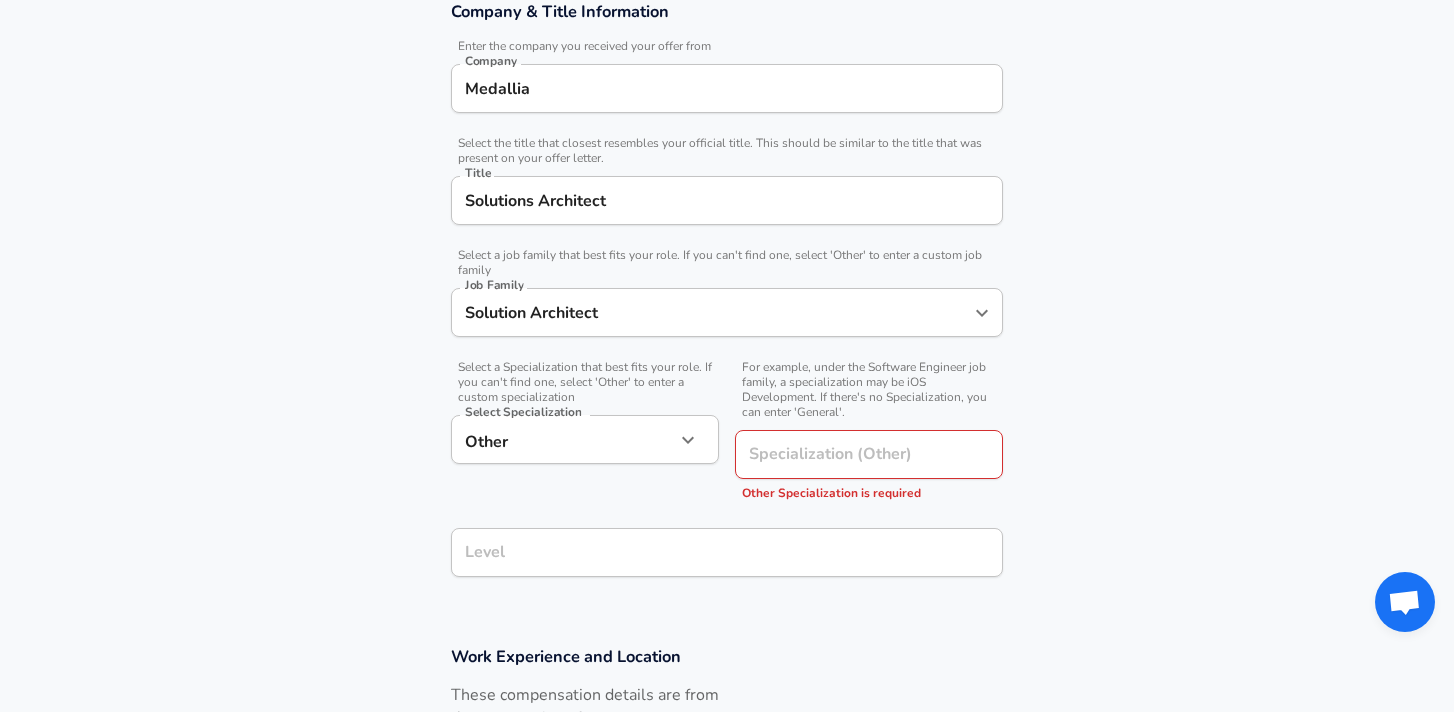 click on "Company & Title Information   Enter the company you received your offer from Company Medallia Company   Select the title that closest resembles your official title. This should be similar to the title that was present on your offer letter. Title Solutions Architect Title   Select a job family that best fits your role. If you can't find one, select 'Other' to enter a custom job family Job Family Solution Architect Job Family   Select a Specialization that best fits your role. If you can't find one, select 'Other' to enter a custom specialization Select Specialization Other Other Select Specialization   For example, under the Software Engineer job family, a specialization may be iOS Development. If there's no Specialization, you can enter 'General'. Specialization (Other) Specialization (Other) Other Specialization is required Level Level" at bounding box center [727, 299] 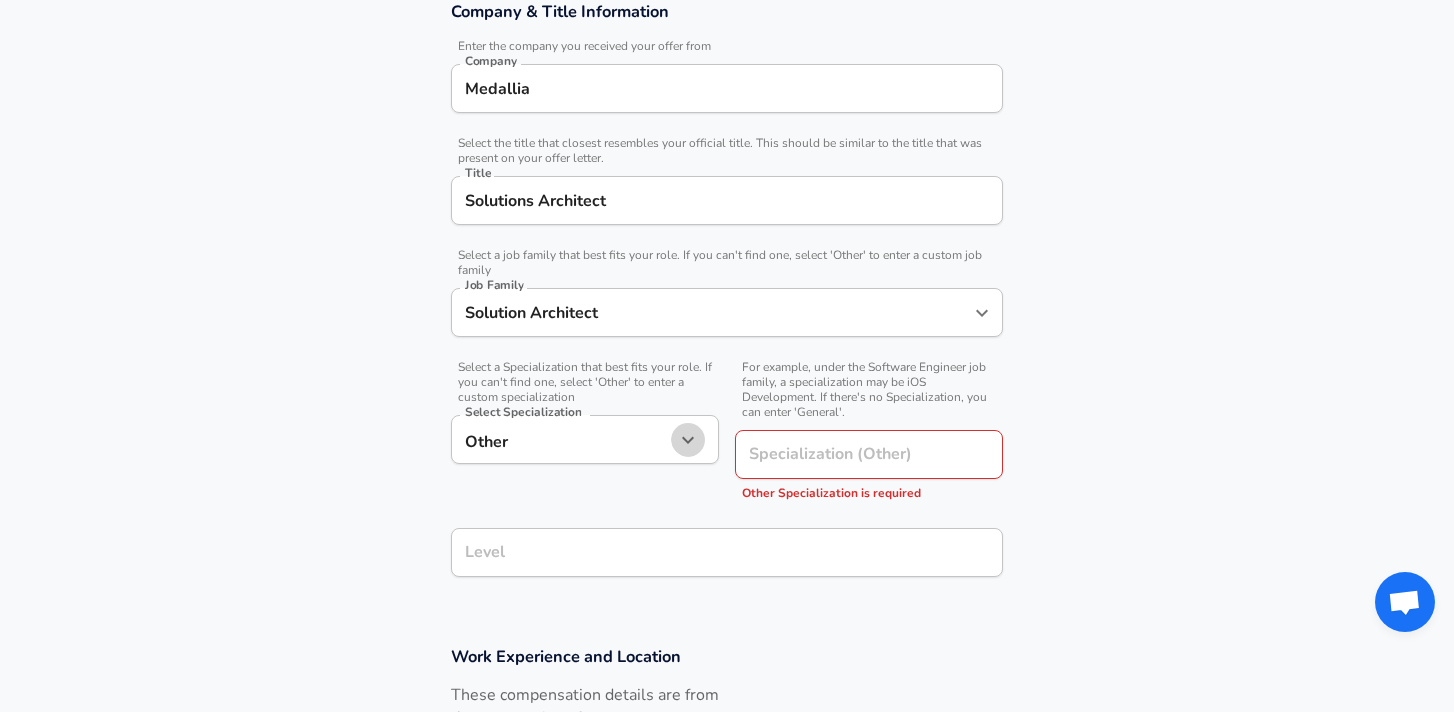 click 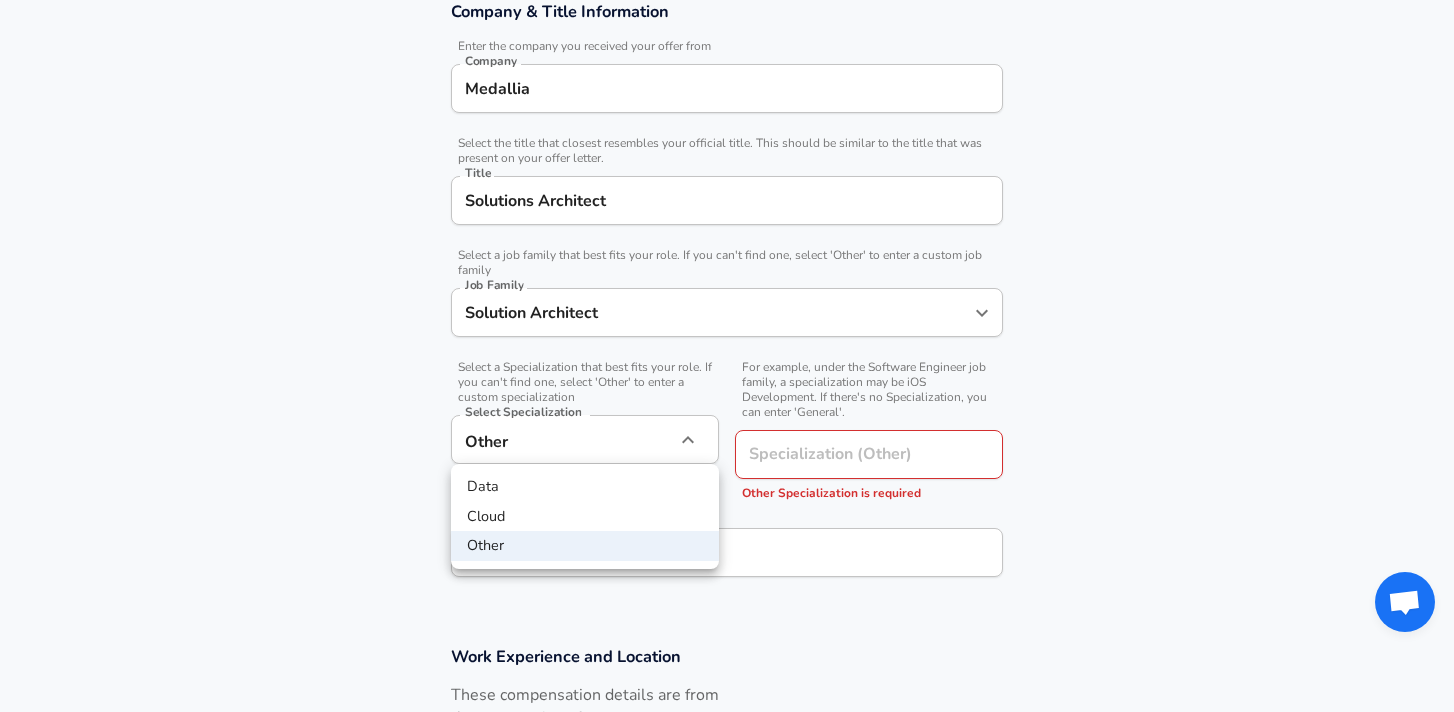 click at bounding box center [727, 356] 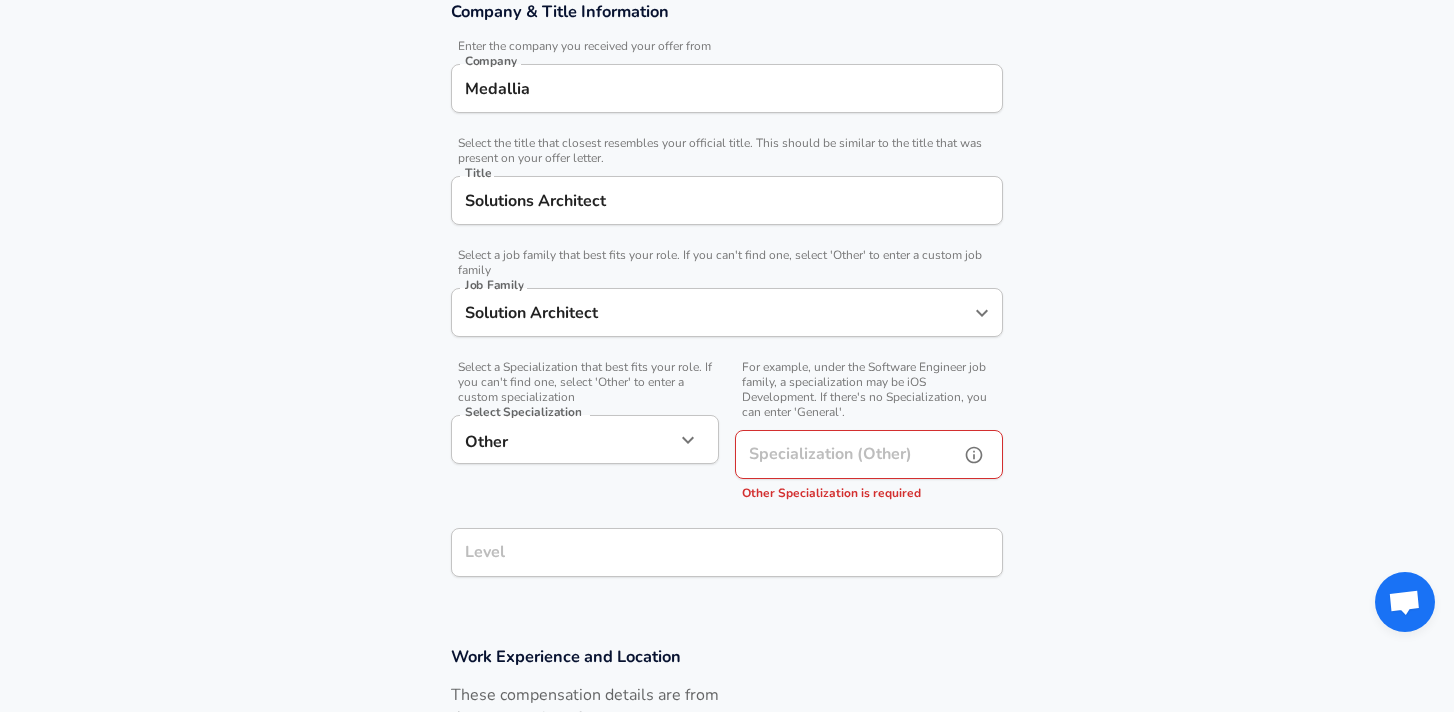 click on "Specialization (Other)" at bounding box center (843, 454) 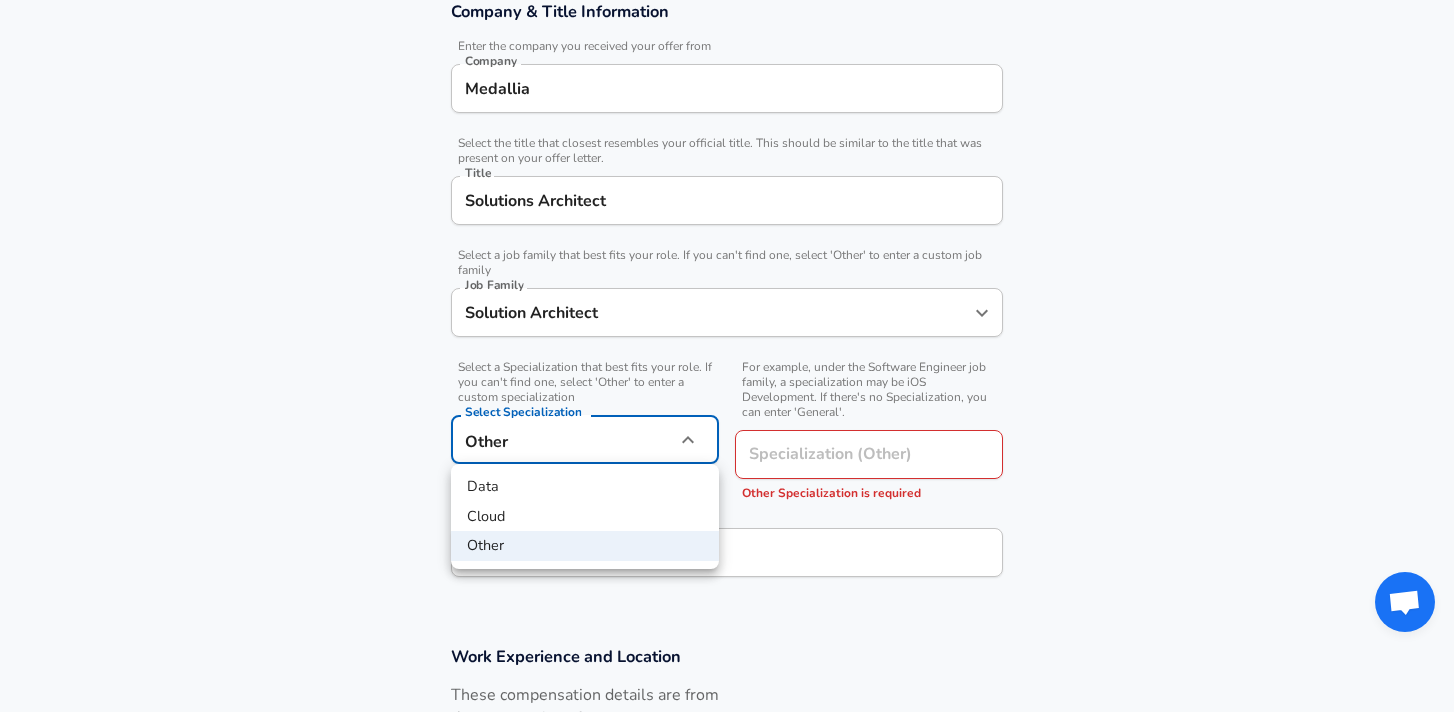 click on "Restart Add Your Salary Upload your offer letter   to verify your submission Enhance Privacy and Anonymity Yes Automatically hides specific fields until there are enough submissions to safely display the full details.   More Details Based on your submission and the data points that we have already collected, we will automatically hide and anonymize specific fields if there aren't enough data points to remain sufficiently anonymous. Company & Title Information   Enter the company you received your offer from Company Medallia Company   Select the title that closest resembles your official title. This should be similar to the title that was present on your offer letter. Title Solutions Architect Title   Select a job family that best fits your role. If you can't find one, select 'Other' to enter a custom job family Job Family Solution Architect Job Family   Select a Specialization that best fits your role. If you can't find one, select 'Other' to enter a custom specialization Select Specialization Other Other" at bounding box center [727, -23] 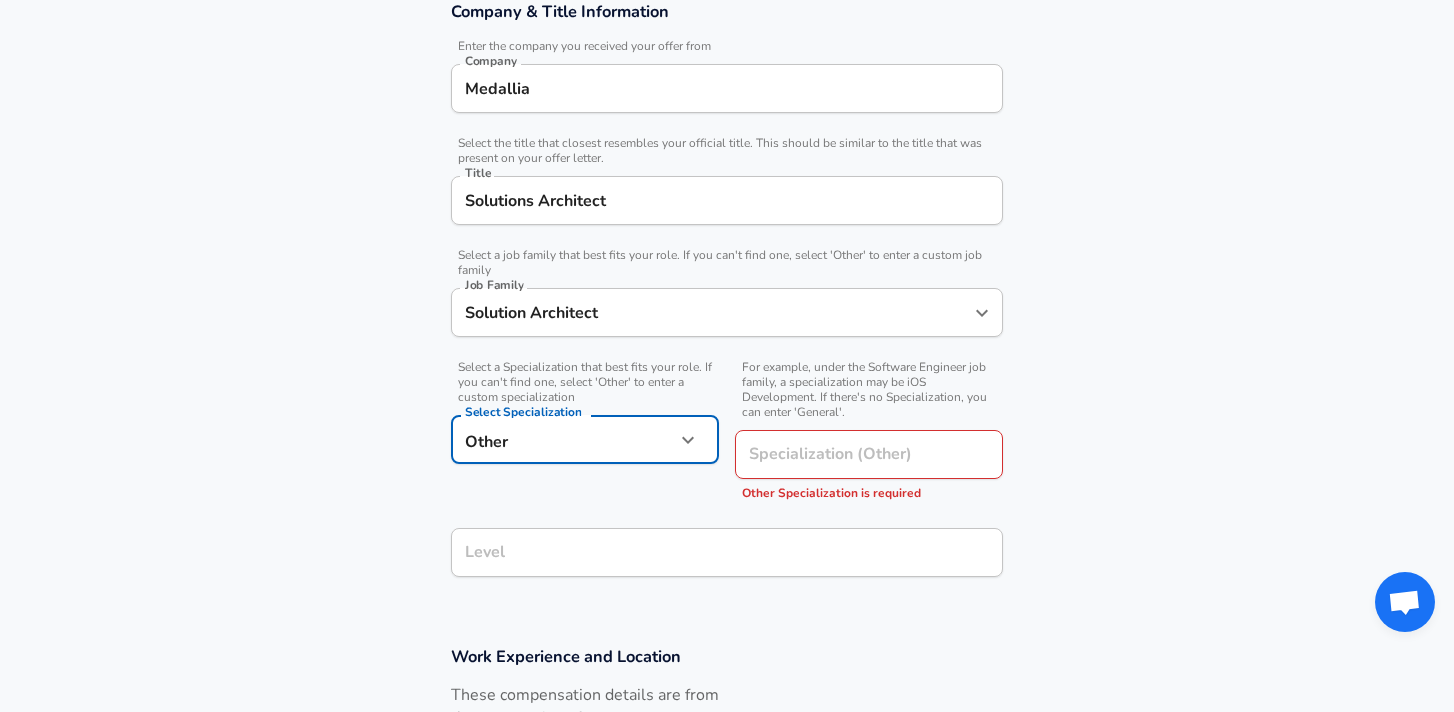 click at bounding box center (727, 356) 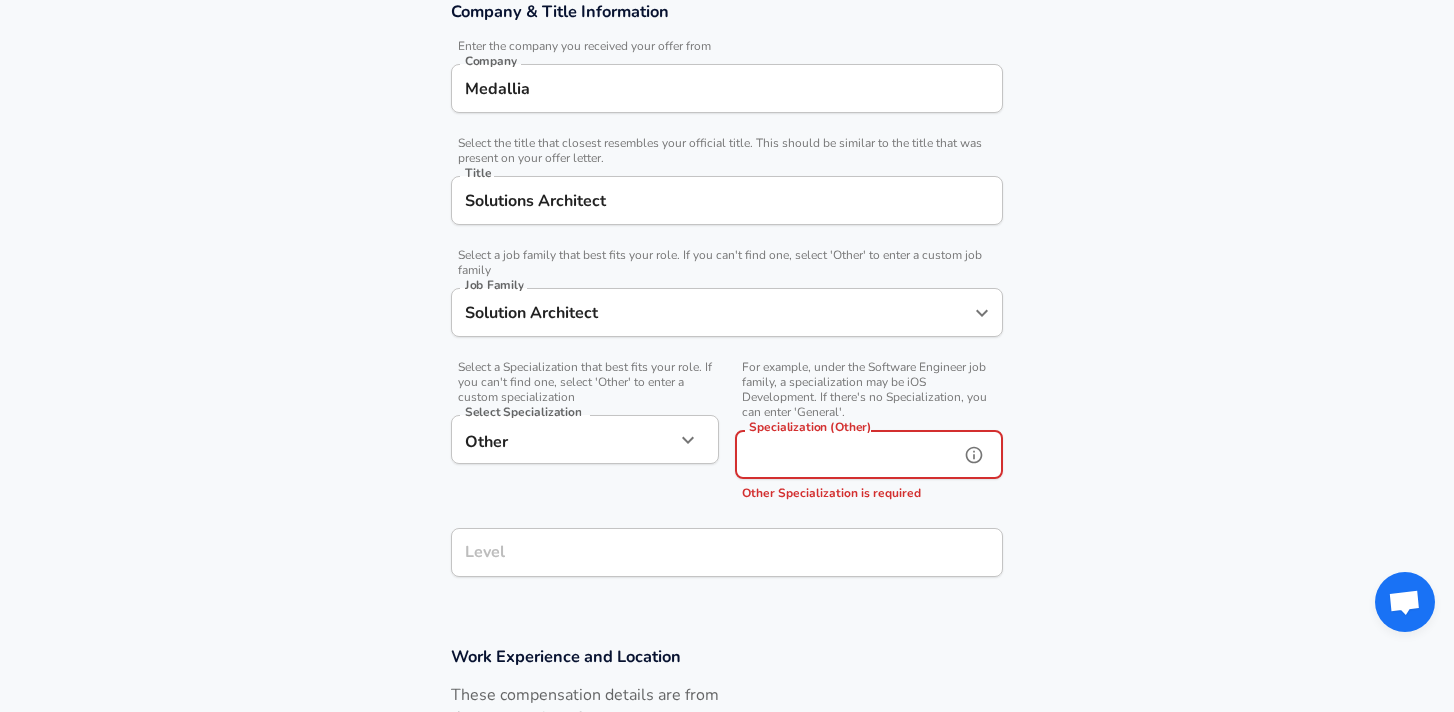 click on "Specialization (Other)" at bounding box center (843, 454) 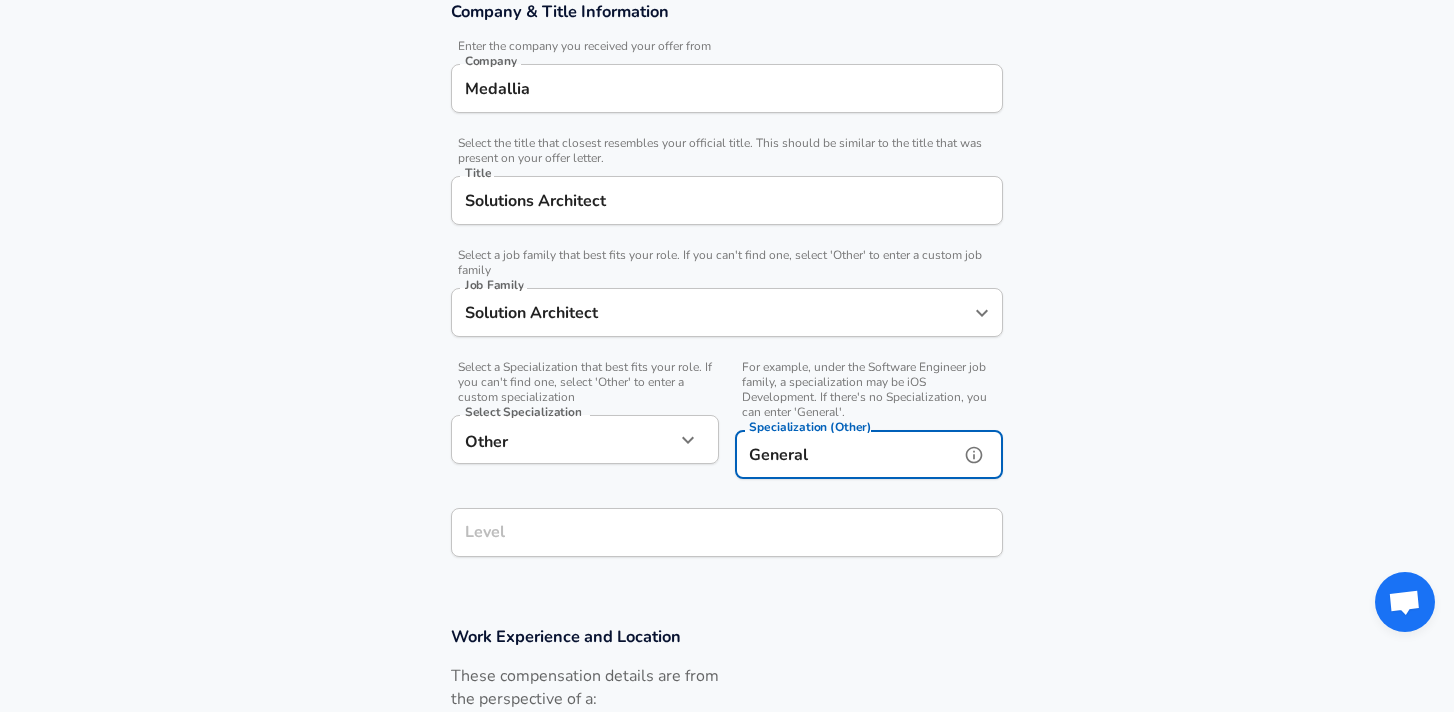 click on "Level" at bounding box center [727, 532] 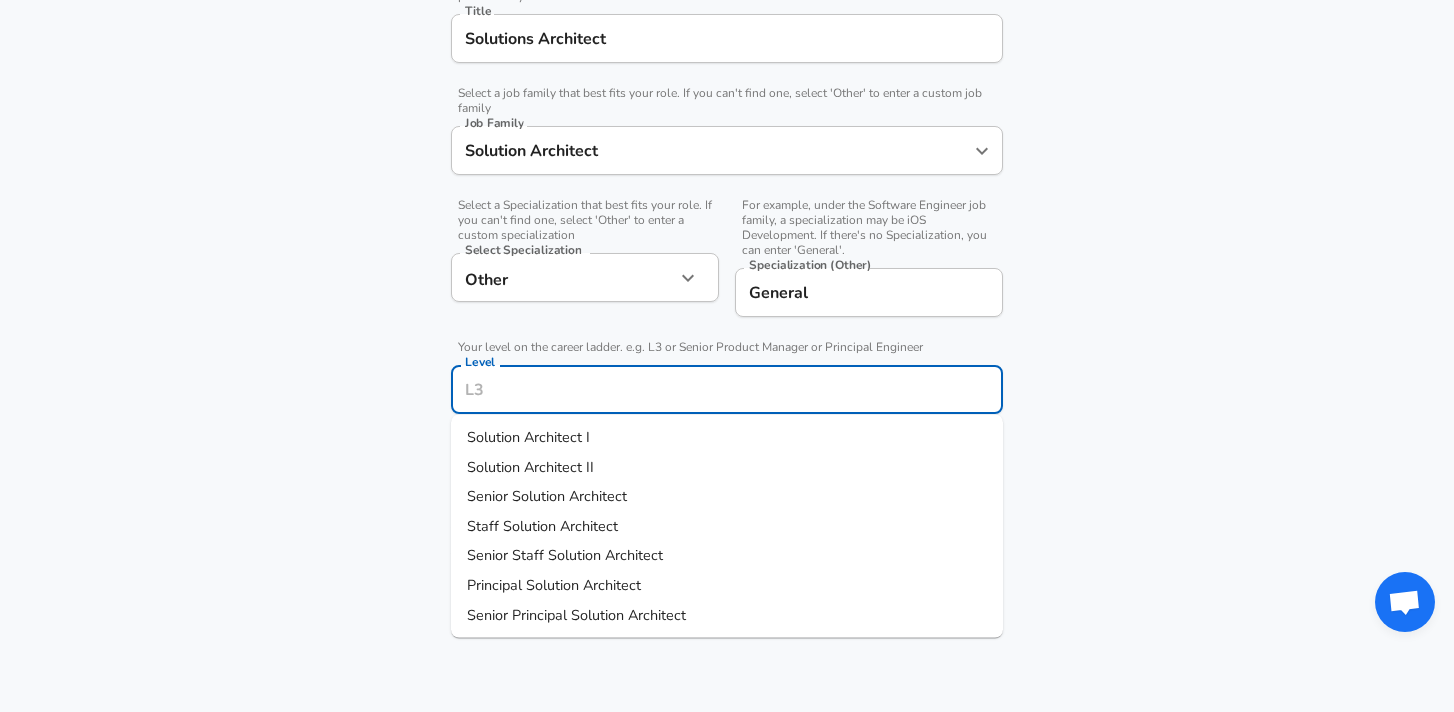 scroll, scrollTop: 544, scrollLeft: 0, axis: vertical 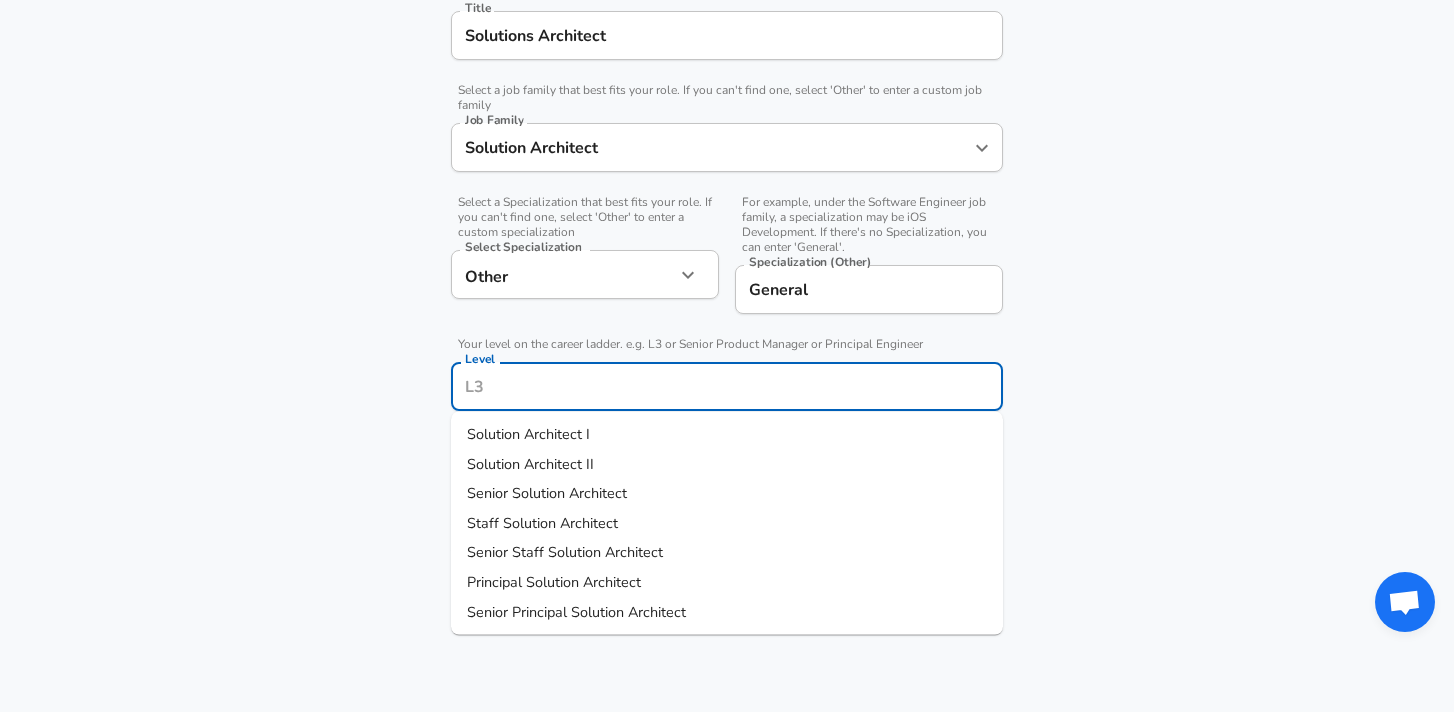 click on "Senior Principal Solution Architect" at bounding box center [576, 611] 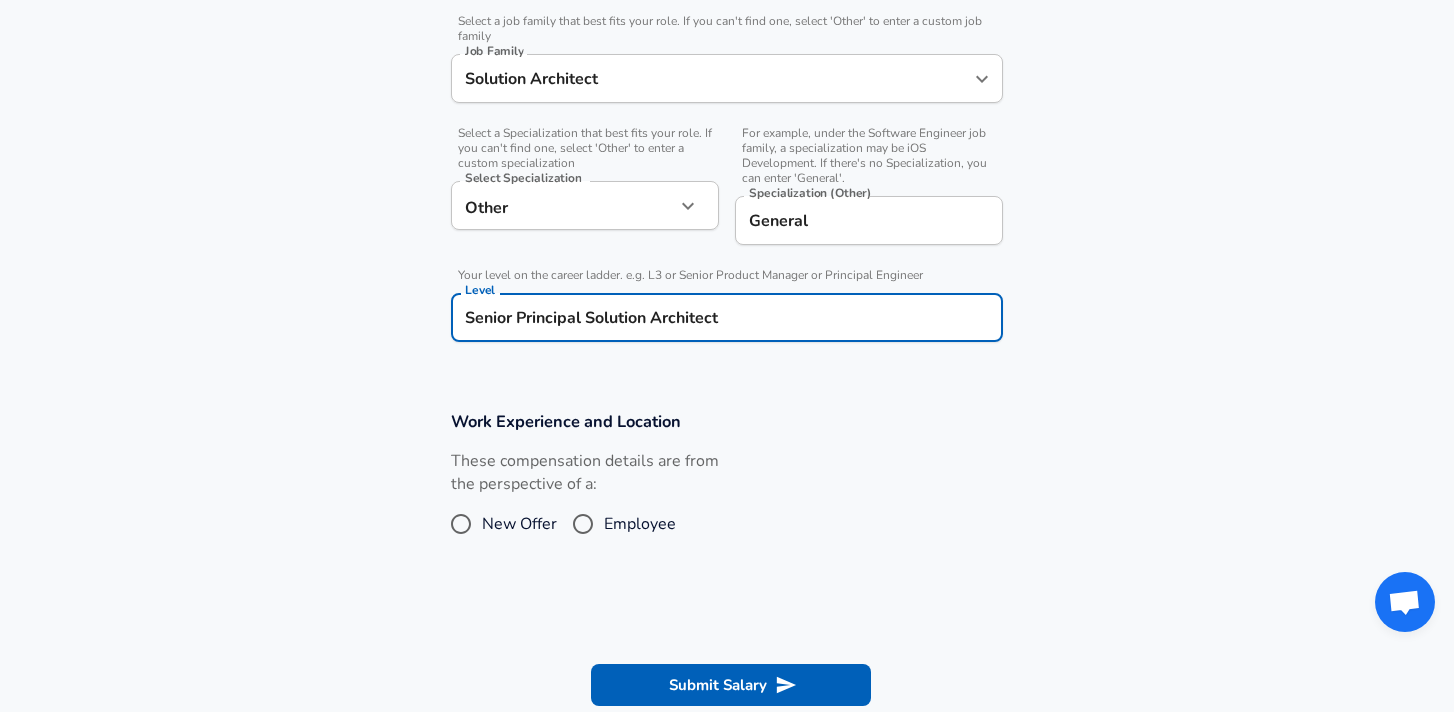 scroll, scrollTop: 716, scrollLeft: 0, axis: vertical 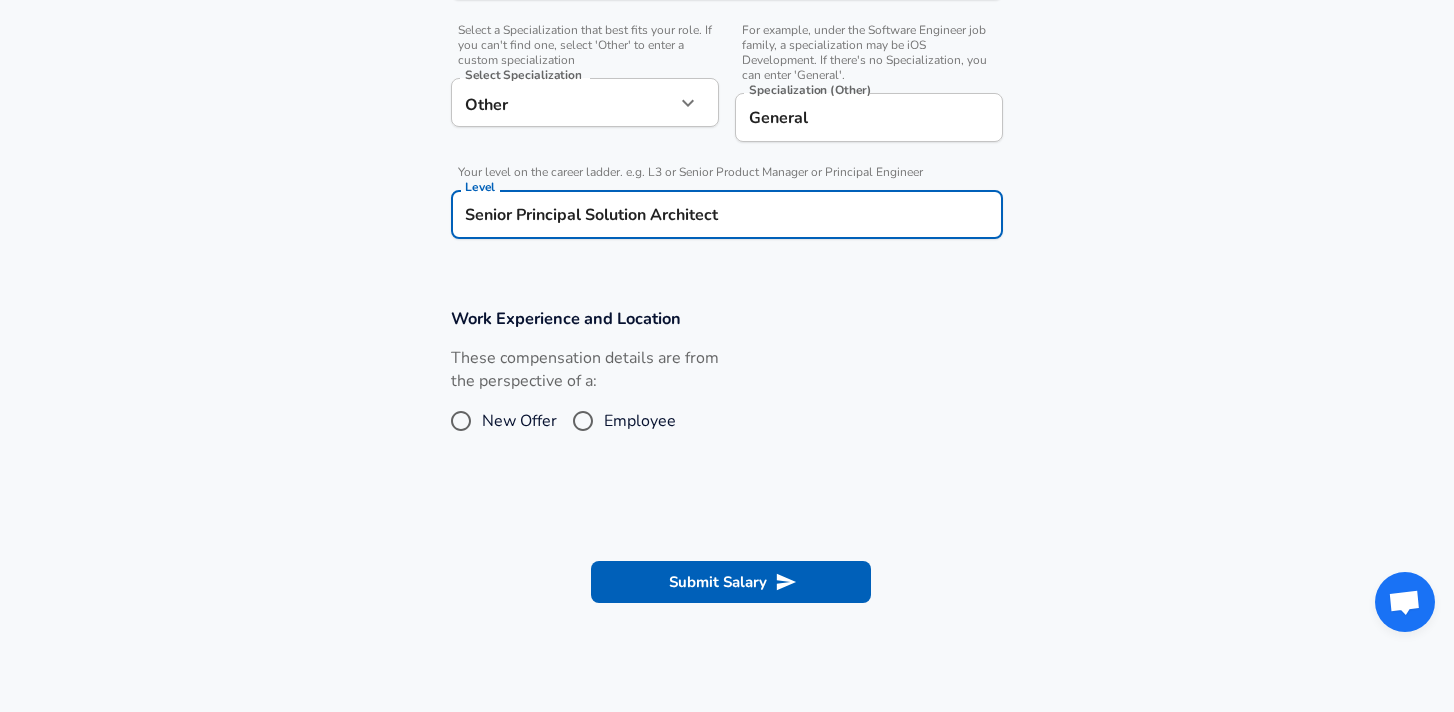 click on "Level Senior Principal Solution Architect Level" at bounding box center [727, 213] 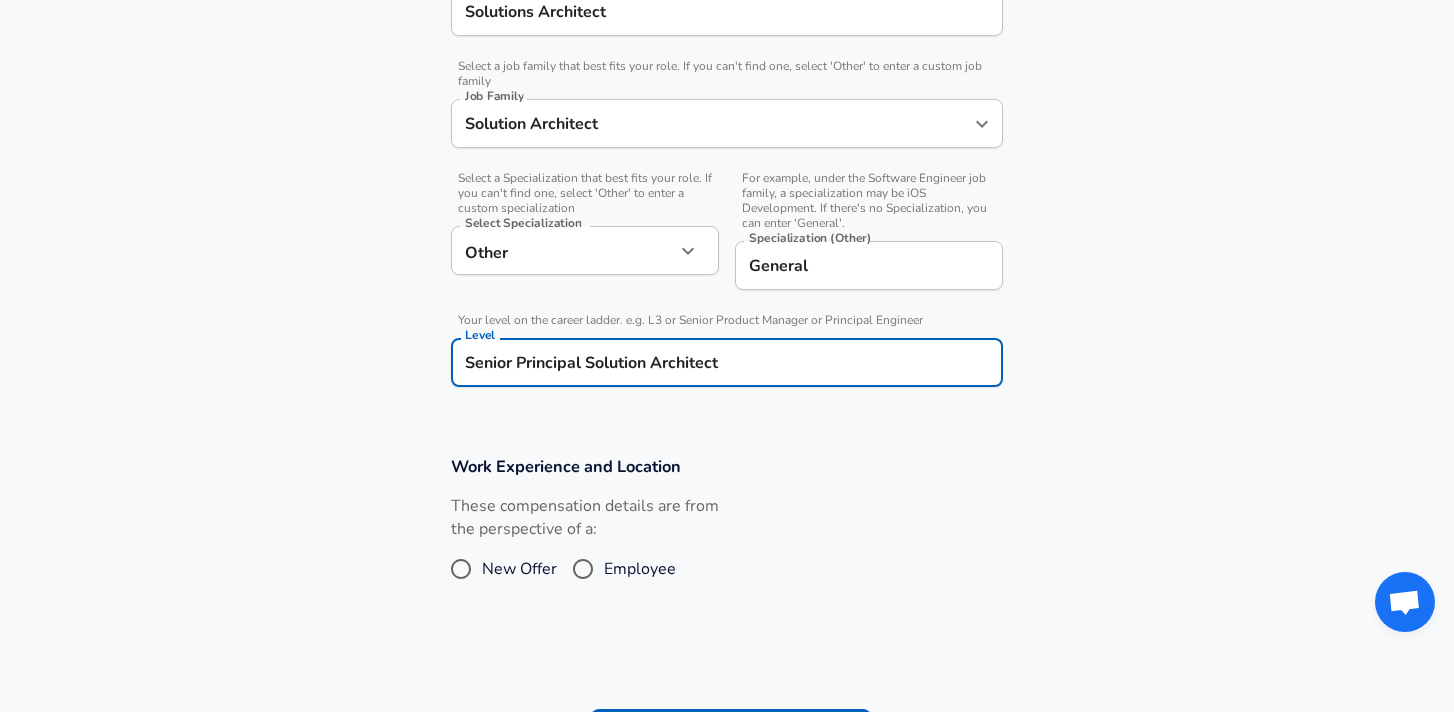 scroll, scrollTop: 689, scrollLeft: 0, axis: vertical 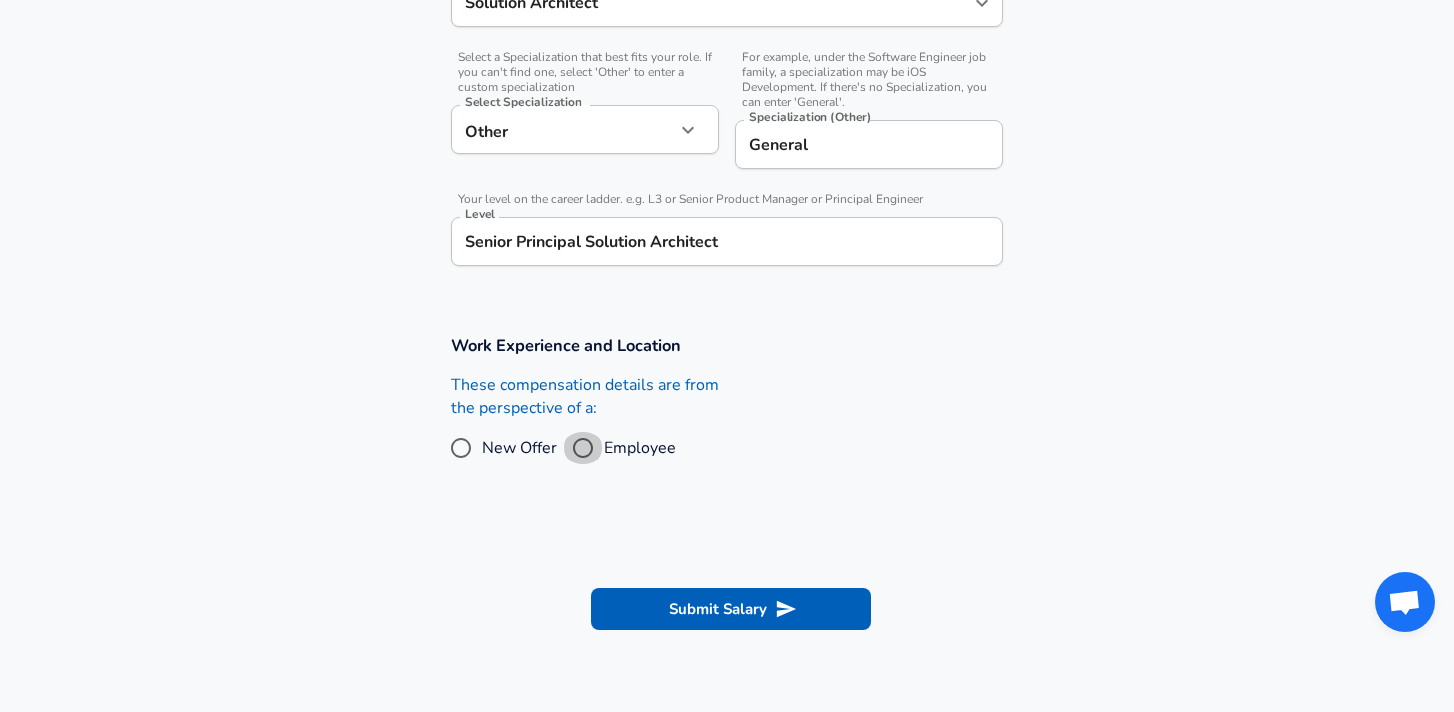 click on "Employee" at bounding box center (583, 448) 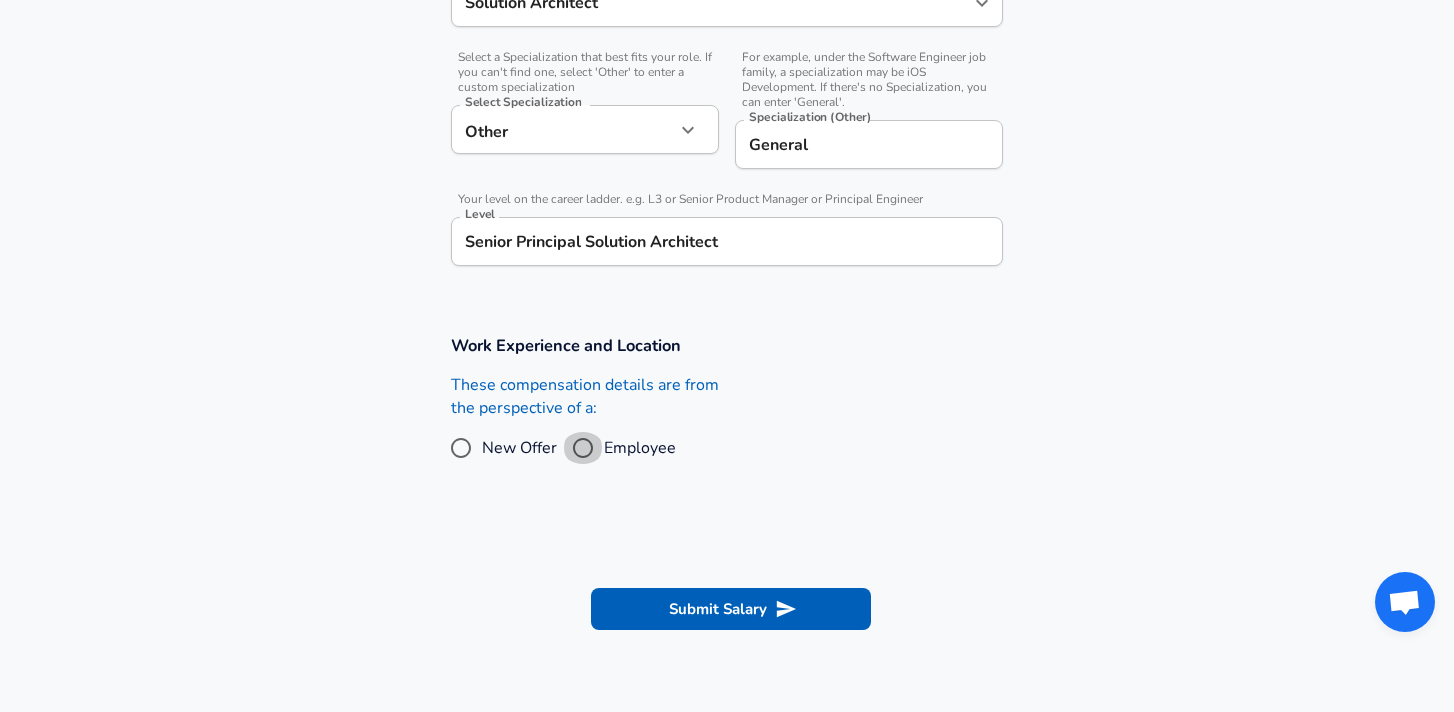 radio on "true" 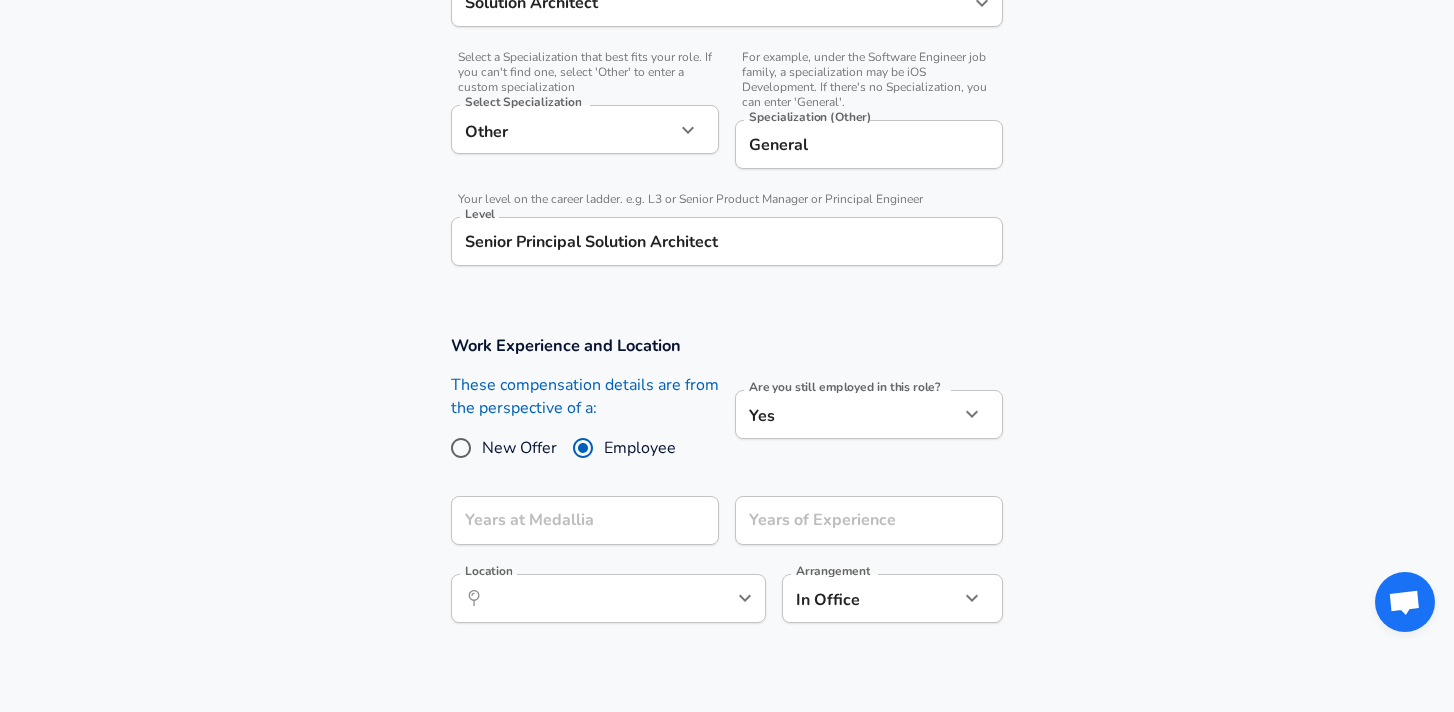 click on "Restart Add Your Salary Upload your offer letter   to verify your submission Enhance Privacy and Anonymity Yes Automatically hides specific fields until there are enough submissions to safely display the full details.   More Details Based on your submission and the data points that we have already collected, we will automatically hide and anonymize specific fields if there aren't enough data points to remain sufficiently anonymous. Company & Title Information   Enter the company you received your offer from Company Medallia Company   Select the title that closest resembles your official title. This should be similar to the title that was present on your offer letter. Title Solutions Architect Title   Select a job family that best fits your role. If you can't find one, select 'Other' to enter a custom job family Job Family Solution Architect Job Family   Select a Specialization that best fits your role. If you can't find one, select 'Other' to enter a custom specialization Select Specialization Other Other" at bounding box center (727, -333) 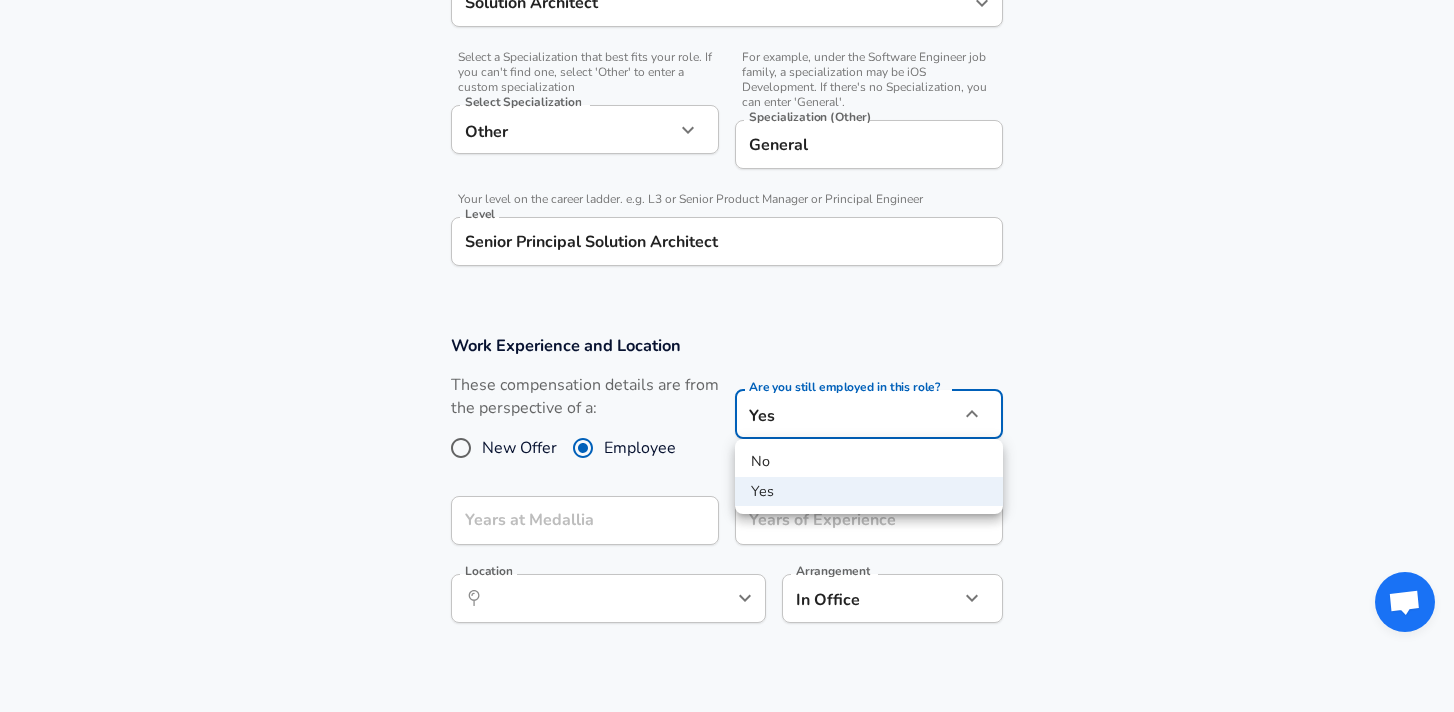 click on "No" at bounding box center [869, 462] 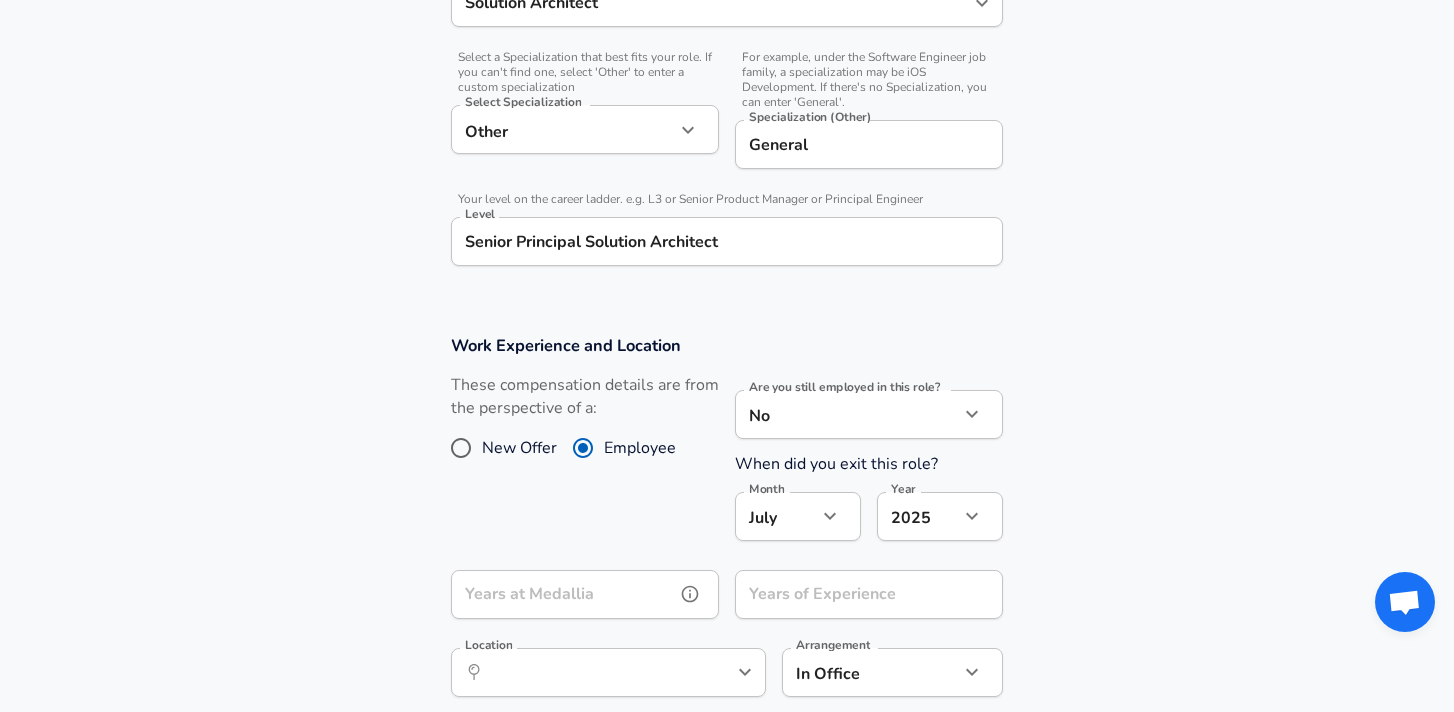 click on "Years at Medallia" at bounding box center [563, 594] 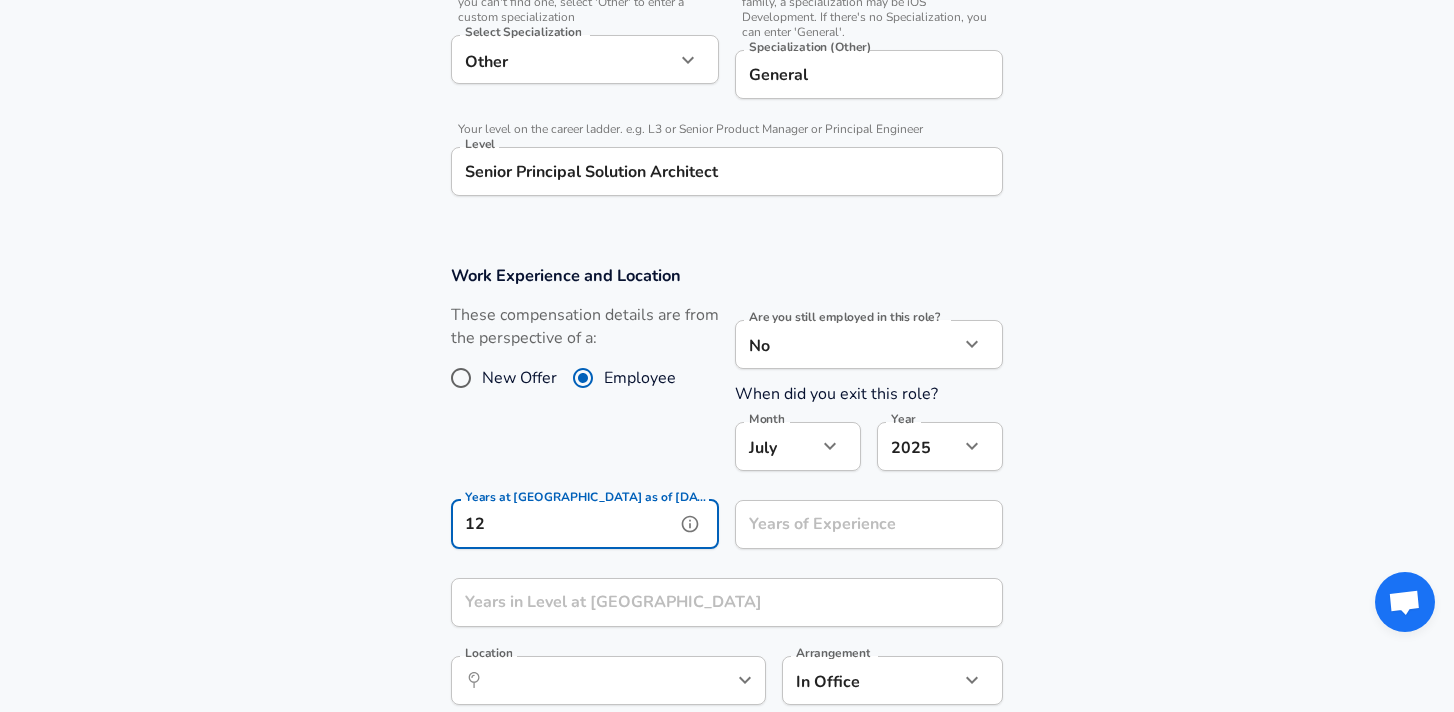 scroll, scrollTop: 824, scrollLeft: 0, axis: vertical 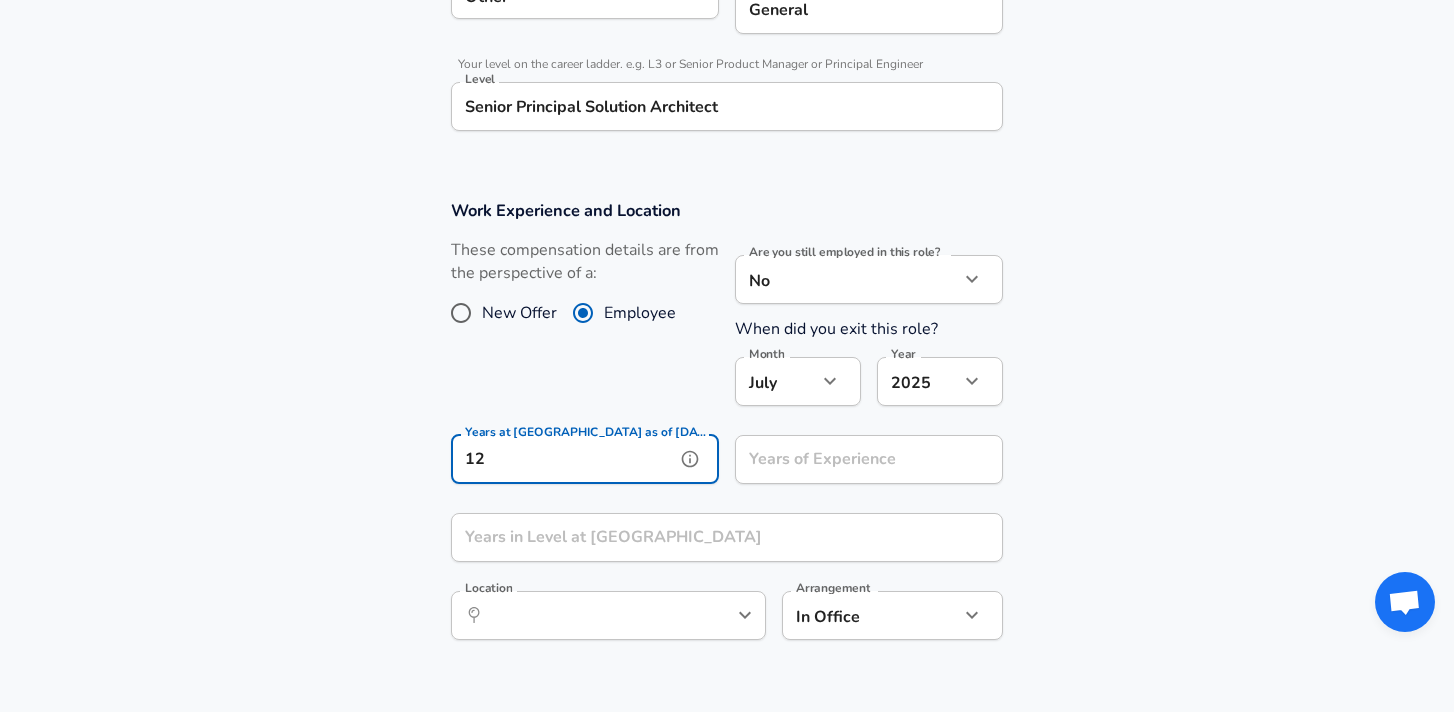 type on "12" 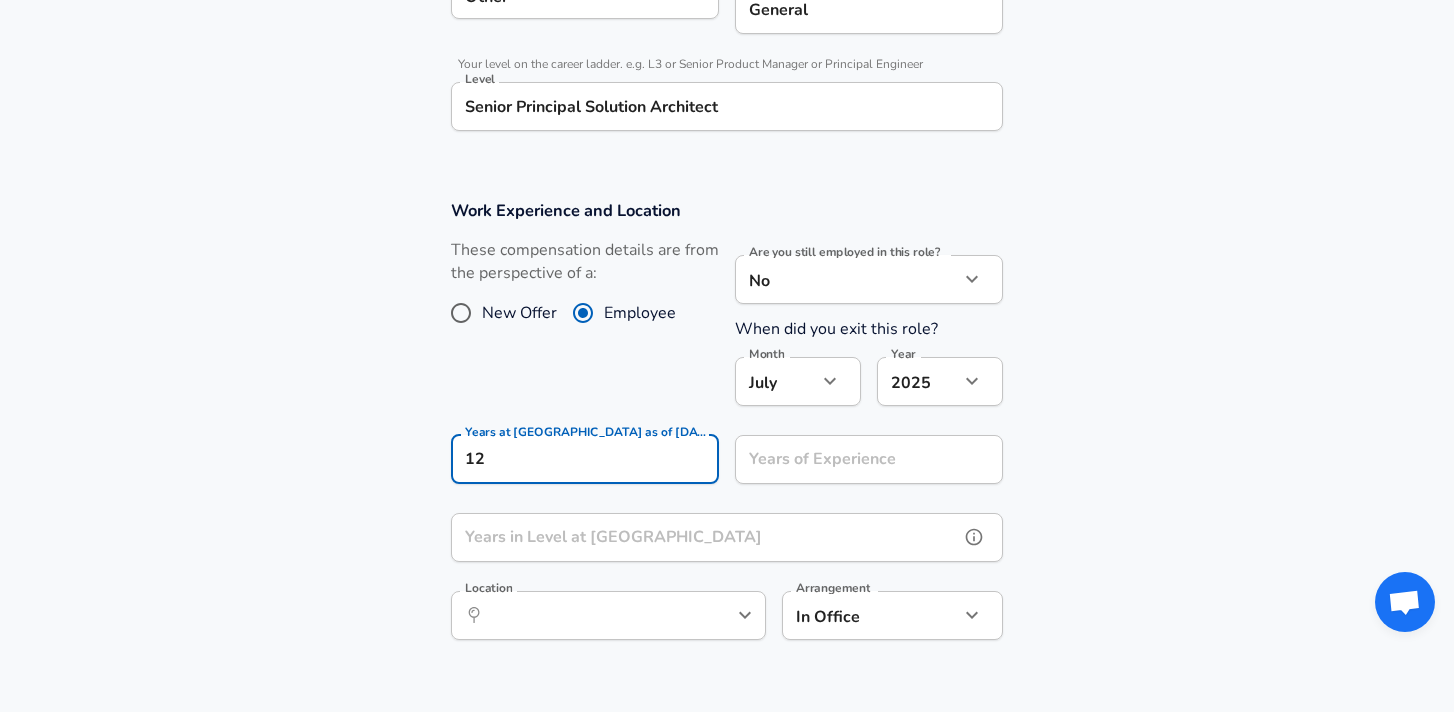 click on "Years in Level at [GEOGRAPHIC_DATA]" at bounding box center (705, 537) 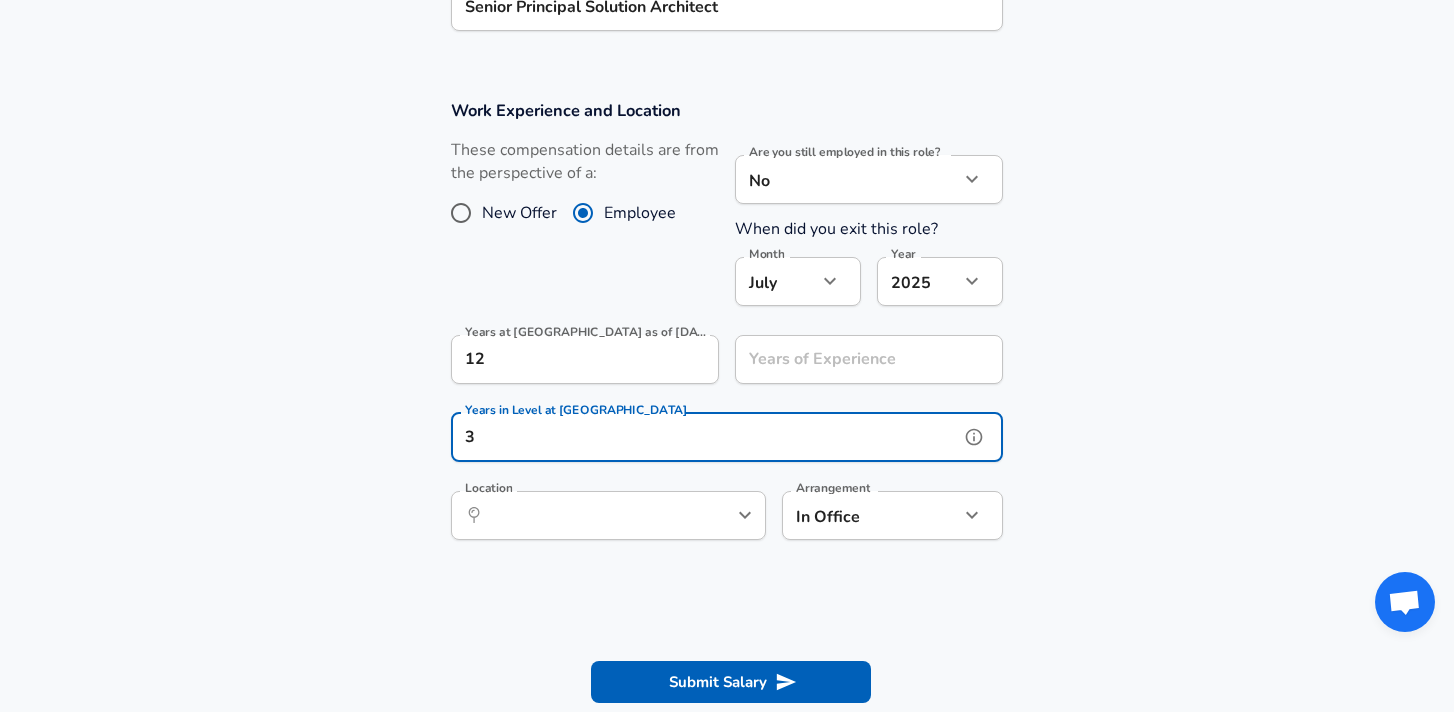 scroll, scrollTop: 1083, scrollLeft: 0, axis: vertical 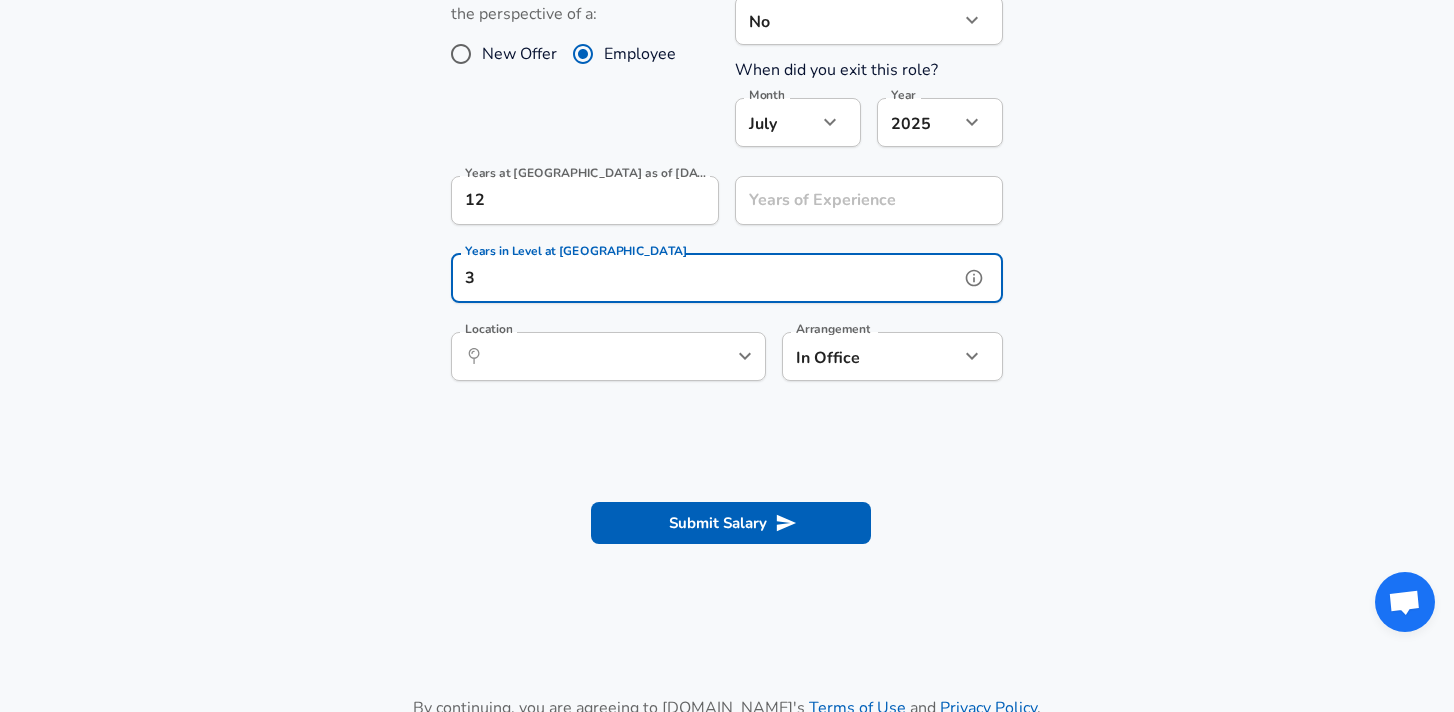 type on "3" 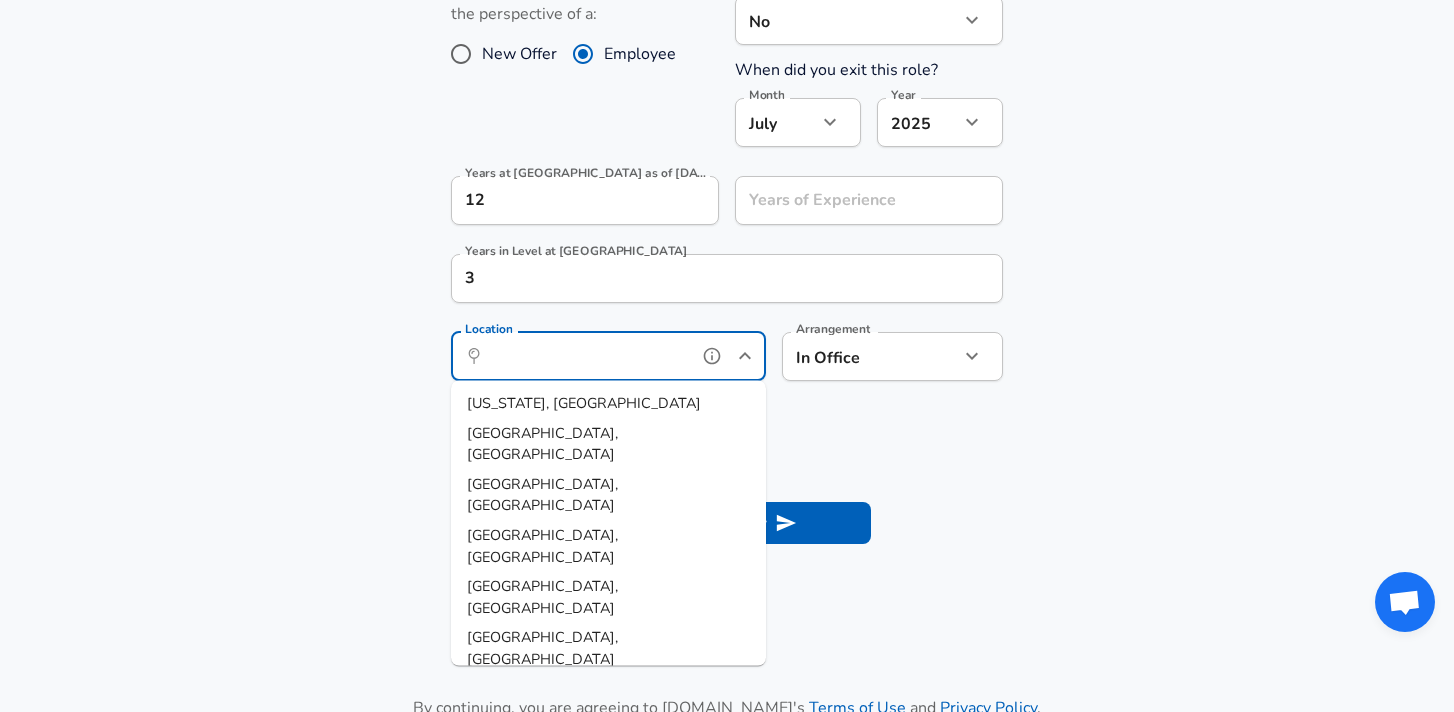 click on "Location" at bounding box center [586, 356] 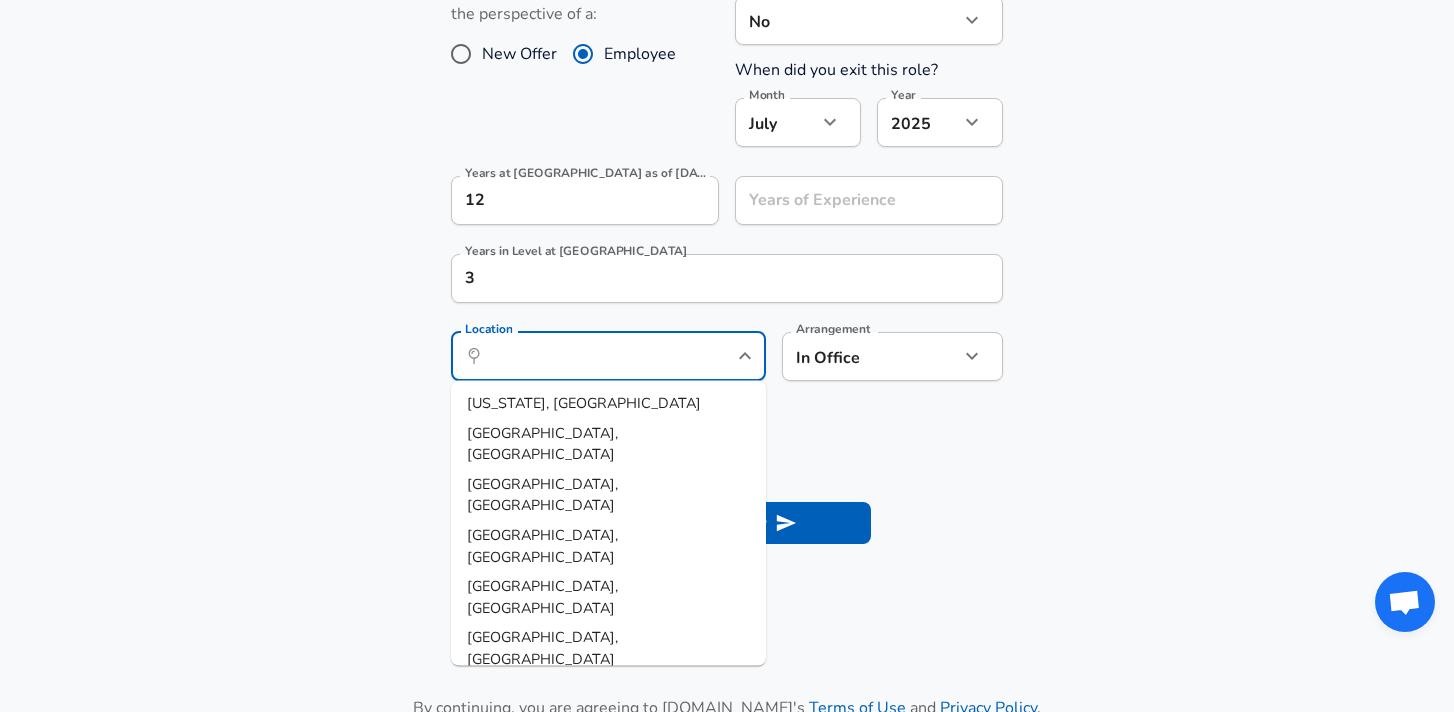 click on "Restart Add Your Salary Upload your offer letter   to verify your submission Enhance Privacy and Anonymity Yes Automatically hides specific fields until there are enough submissions to safely display the full details.   More Details Based on your submission and the data points that we have already collected, we will automatically hide and anonymize specific fields if there aren't enough data points to remain sufficiently anonymous. Company & Title Information   Enter the company you received your offer from Company Medallia Company   Select the title that closest resembles your official title. This should be similar to the title that was present on your offer letter. Title Solutions Architect Title   Select a job family that best fits your role. If you can't find one, select 'Other' to enter a custom job family Job Family Solution Architect Job Family   Select a Specialization that best fits your role. If you can't find one, select 'Other' to enter a custom specialization Select Specialization Other Other" at bounding box center [727, -727] 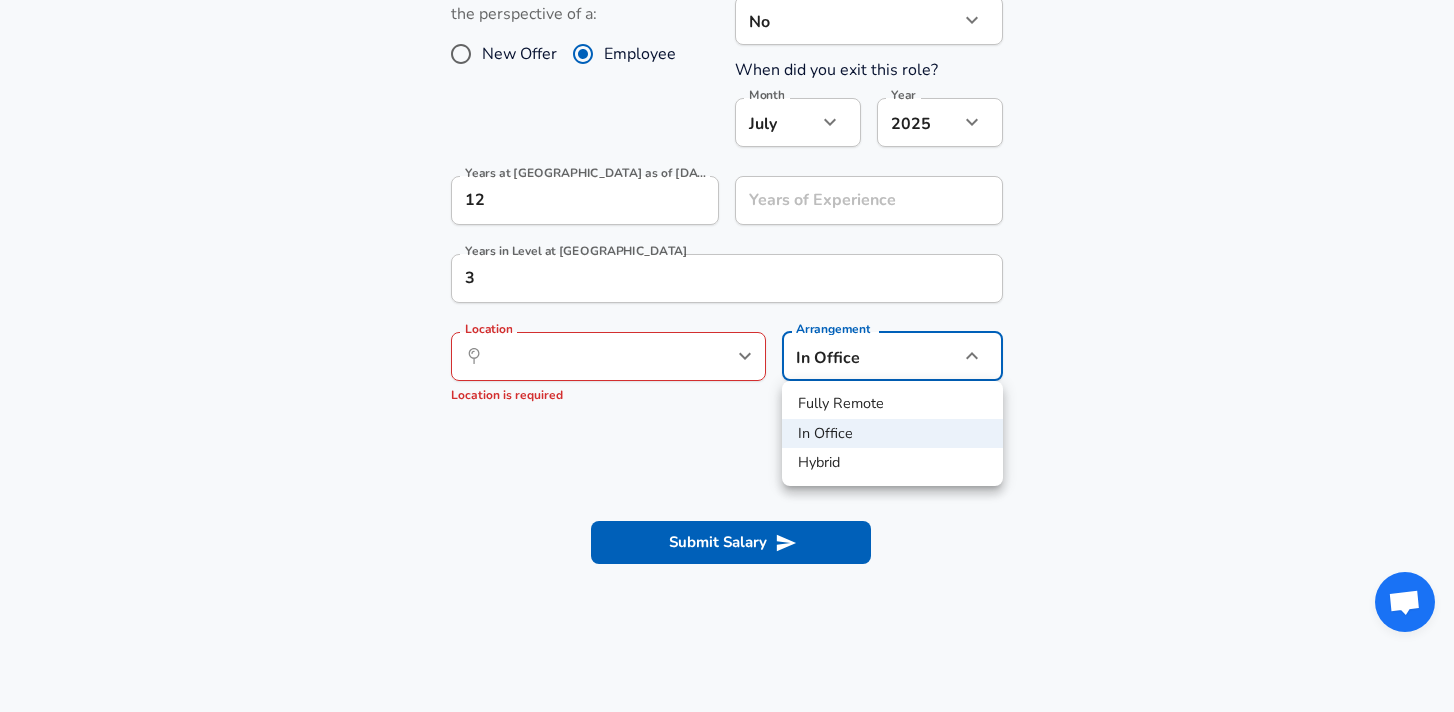 click on "Fully Remote" at bounding box center [892, 404] 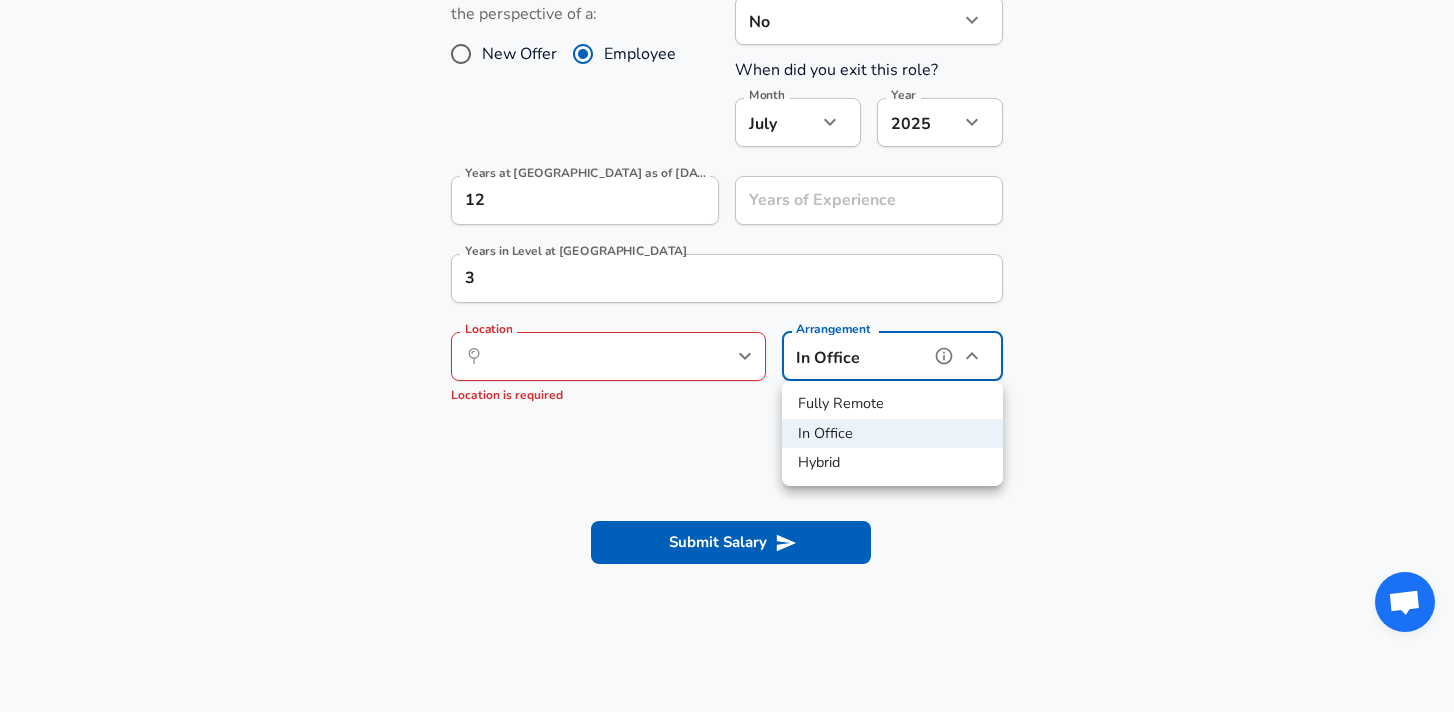 type on "remote" 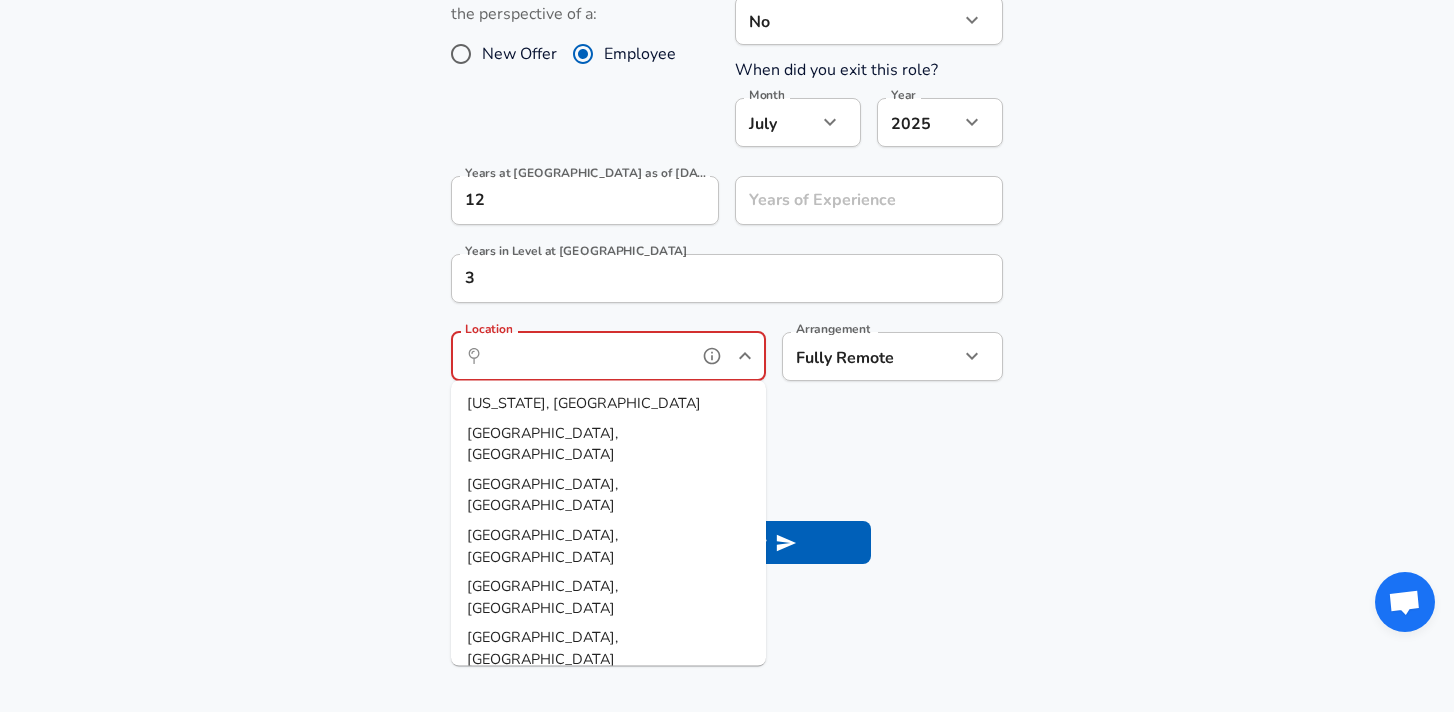 click on "Location" at bounding box center (586, 356) 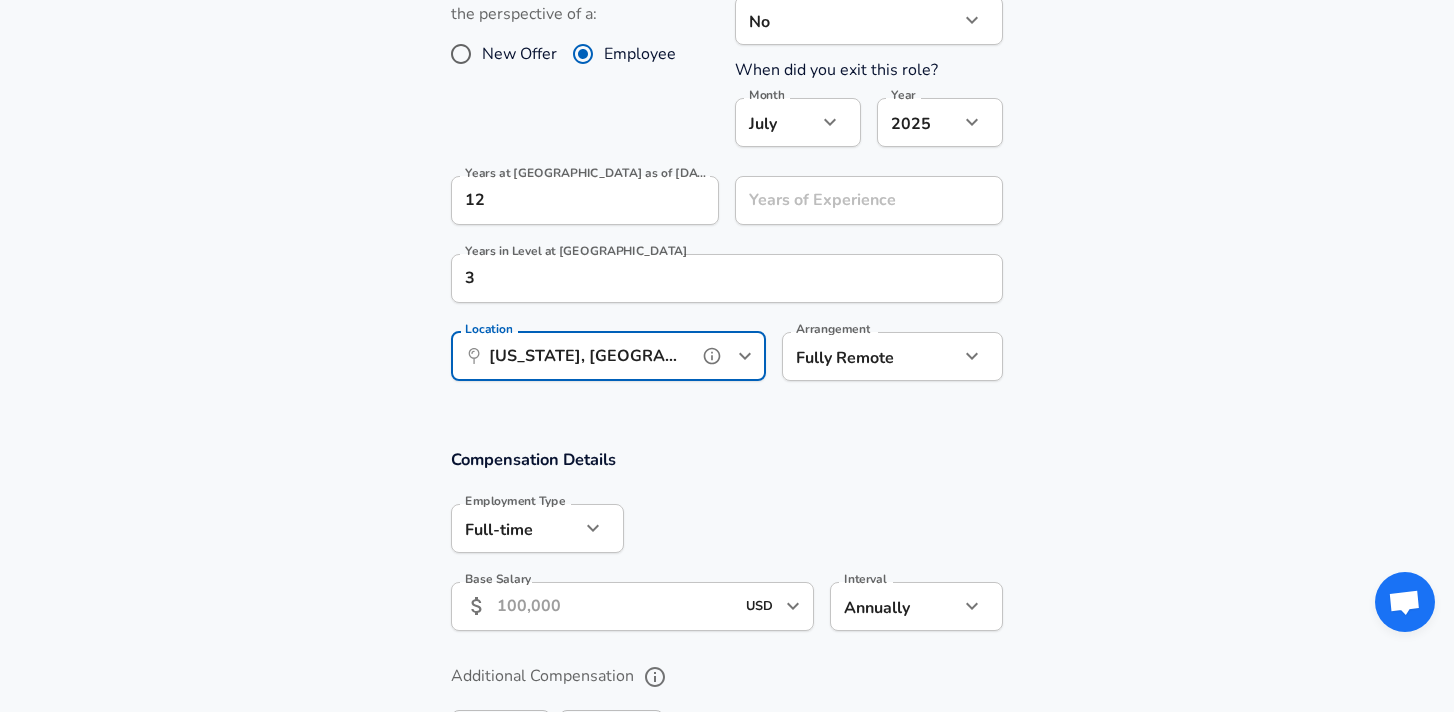 scroll, scrollTop: 1249, scrollLeft: 0, axis: vertical 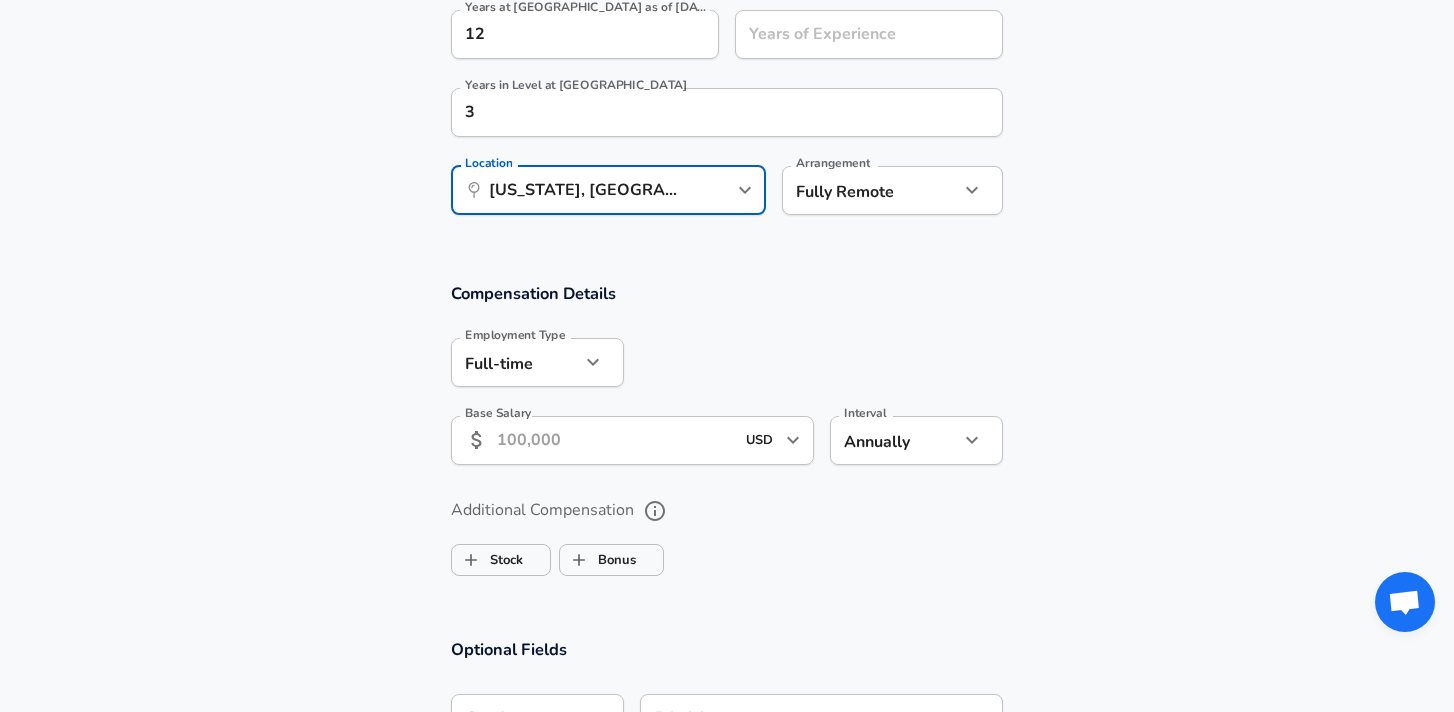 click on "Base Salary" at bounding box center (615, 440) 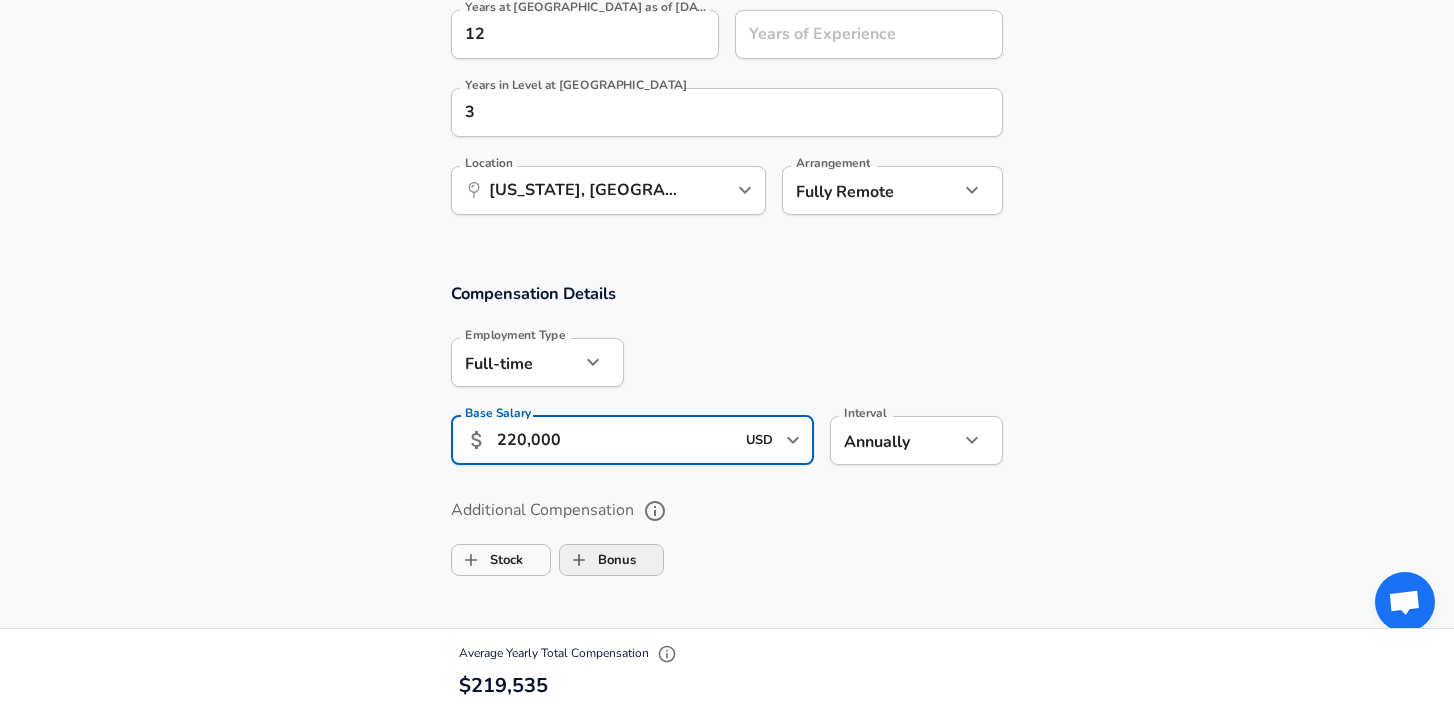 type on "220,000" 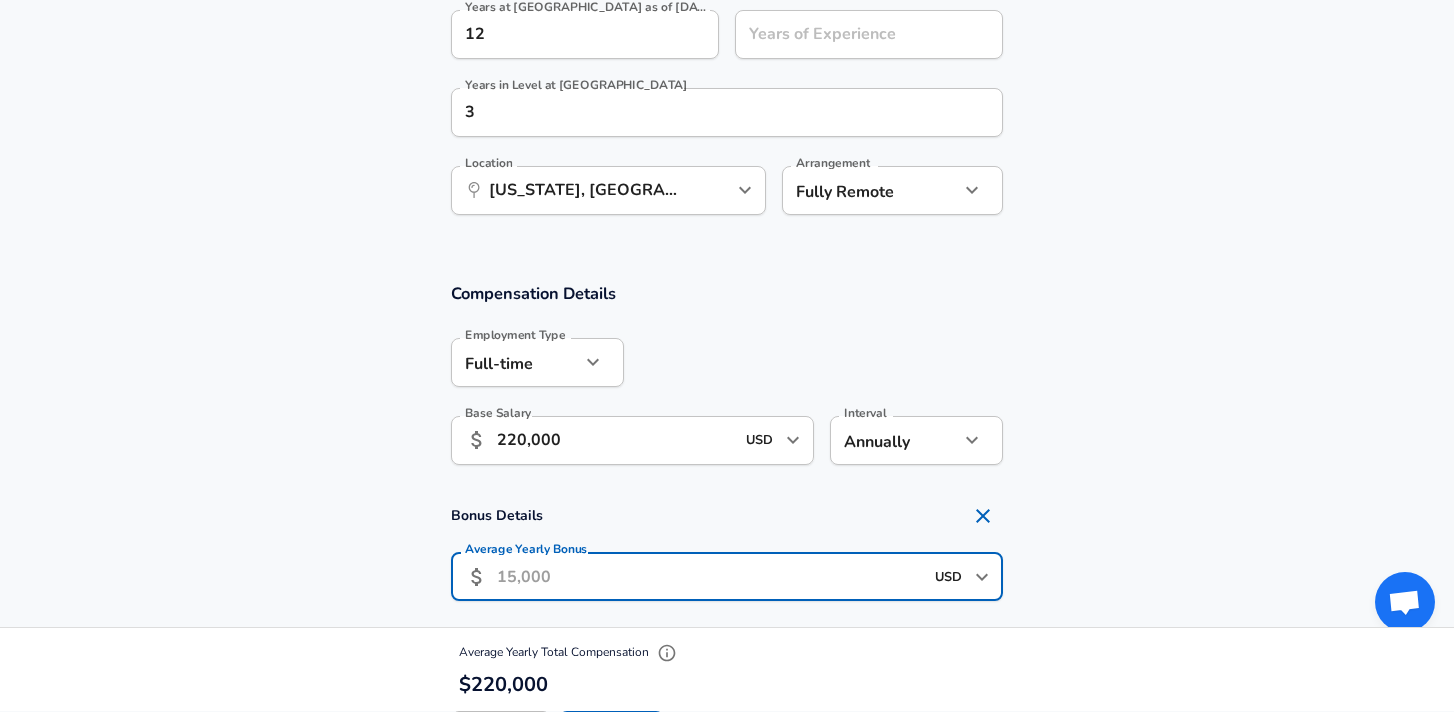 click on "Average Yearly Bonus" at bounding box center (710, 576) 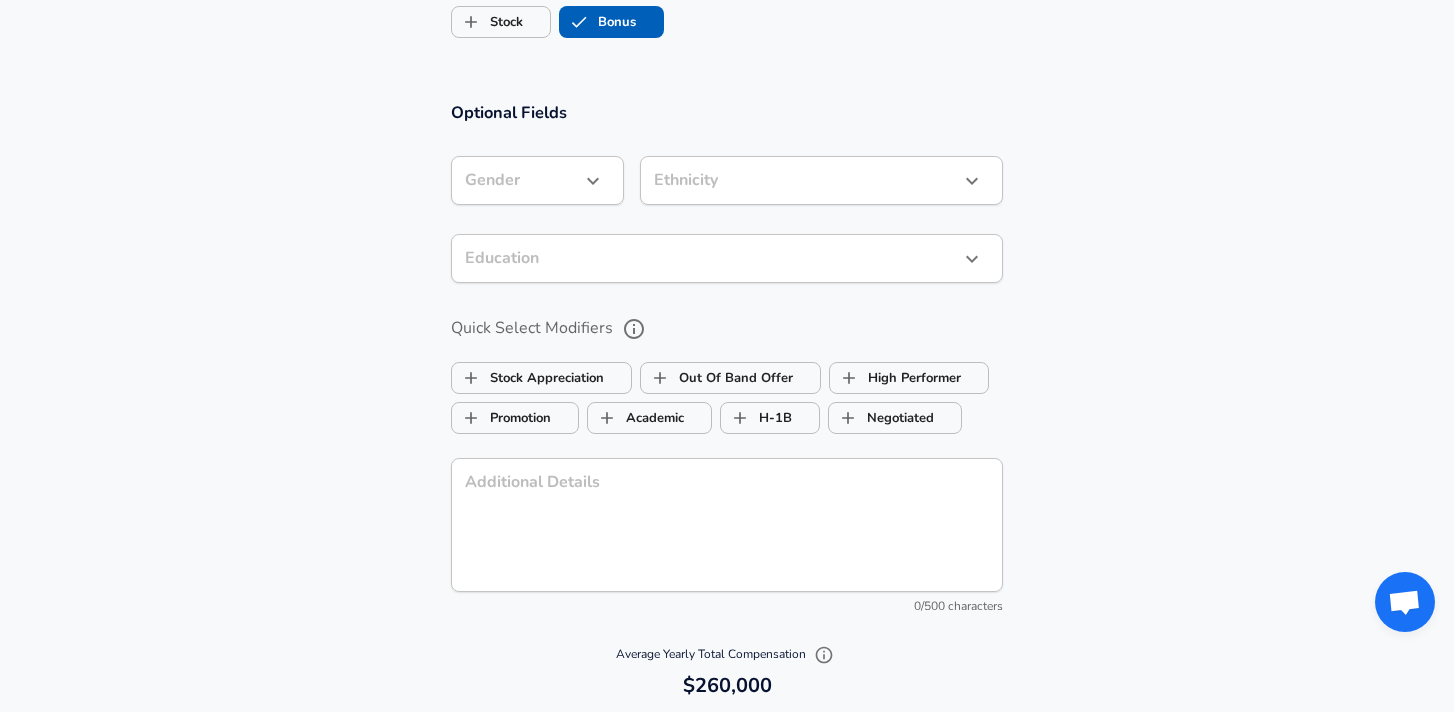scroll, scrollTop: 1840, scrollLeft: 0, axis: vertical 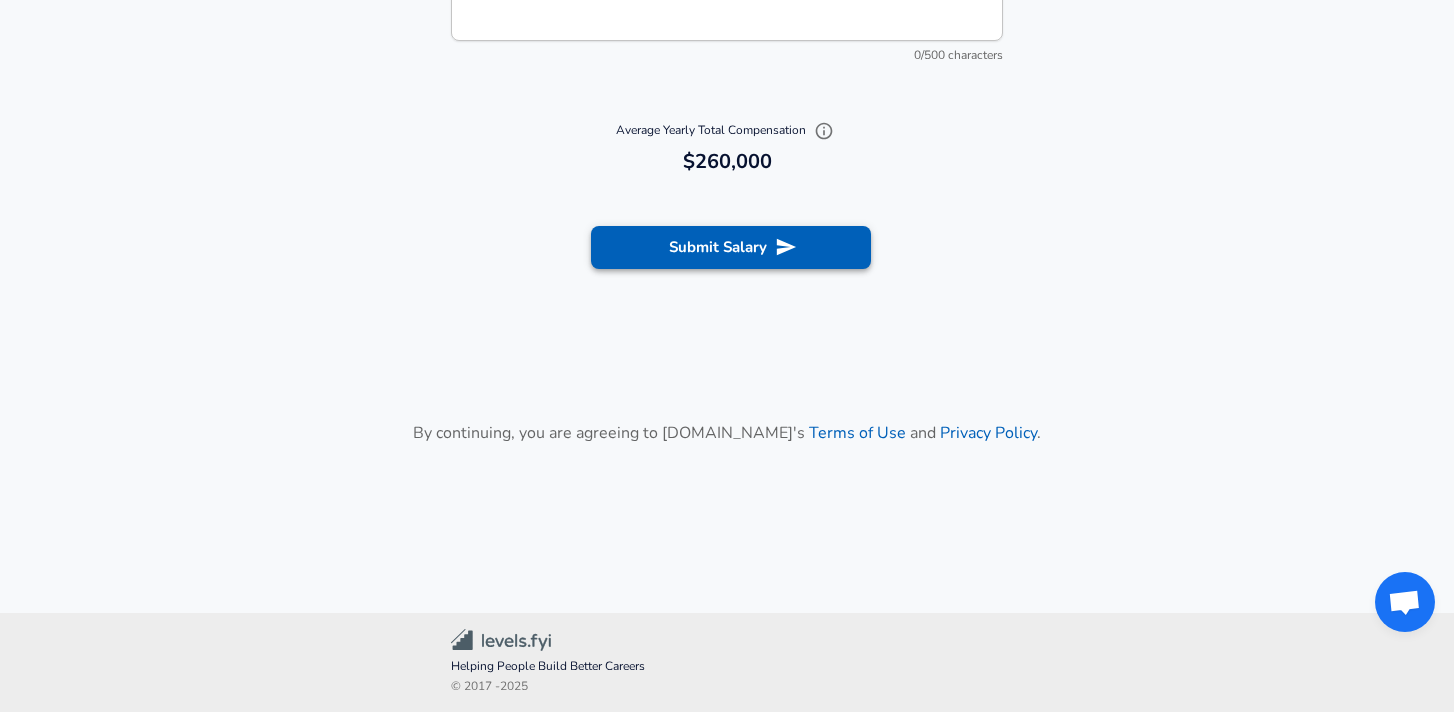 type on "40,000" 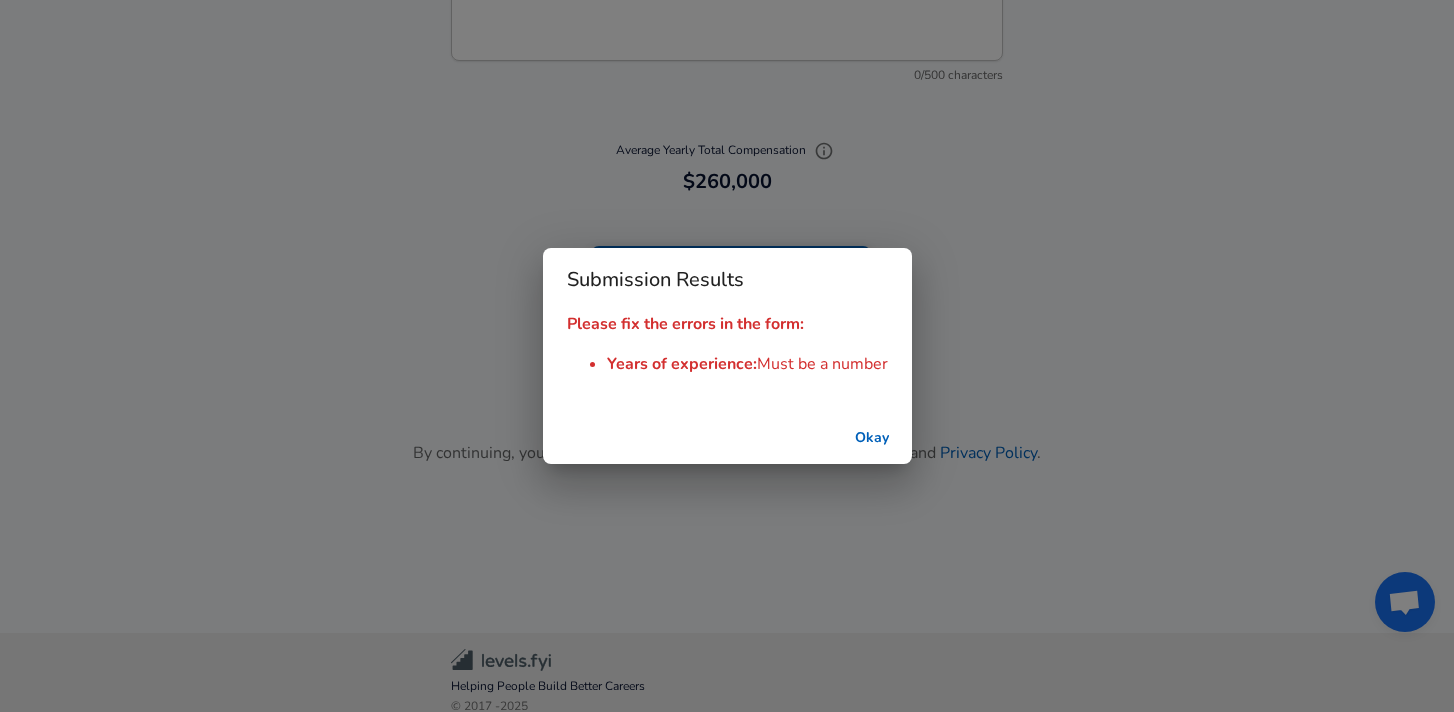 scroll, scrollTop: 2494, scrollLeft: 0, axis: vertical 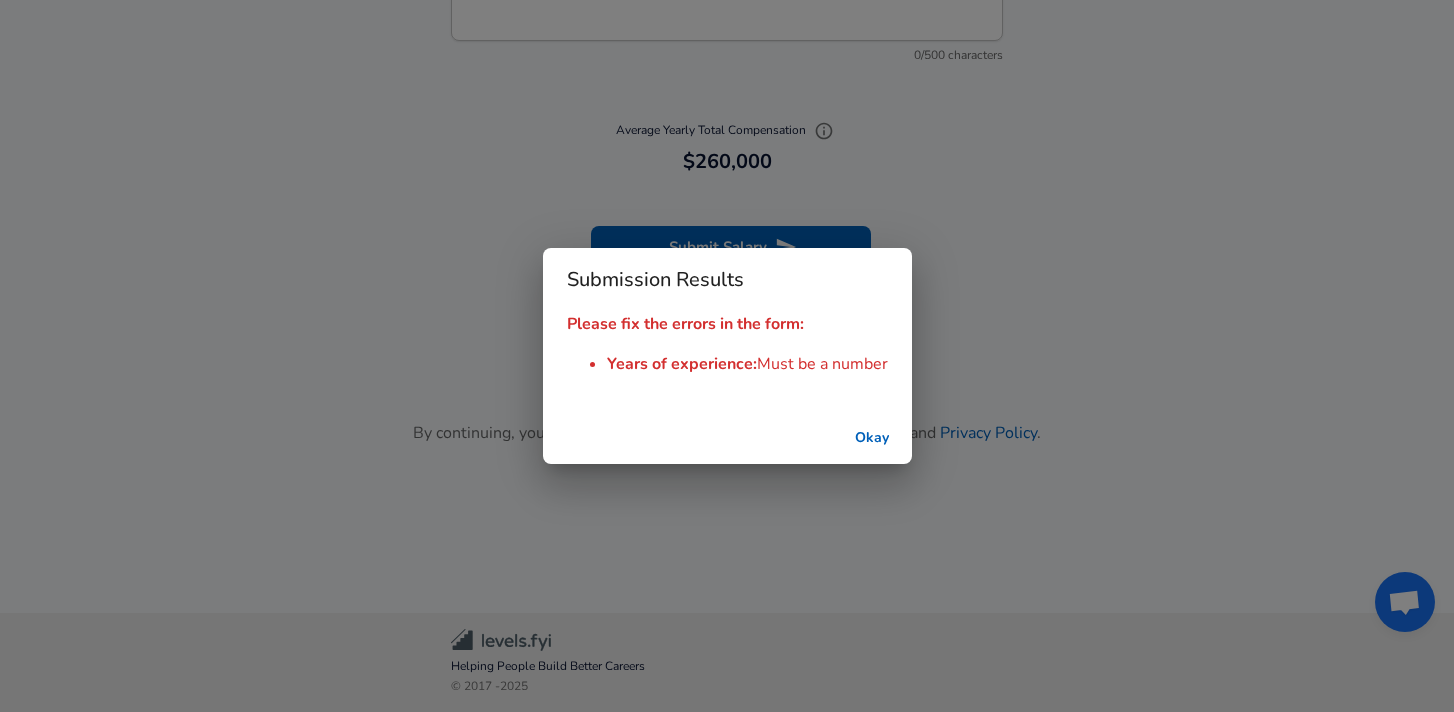 click on "Okay" at bounding box center (872, 438) 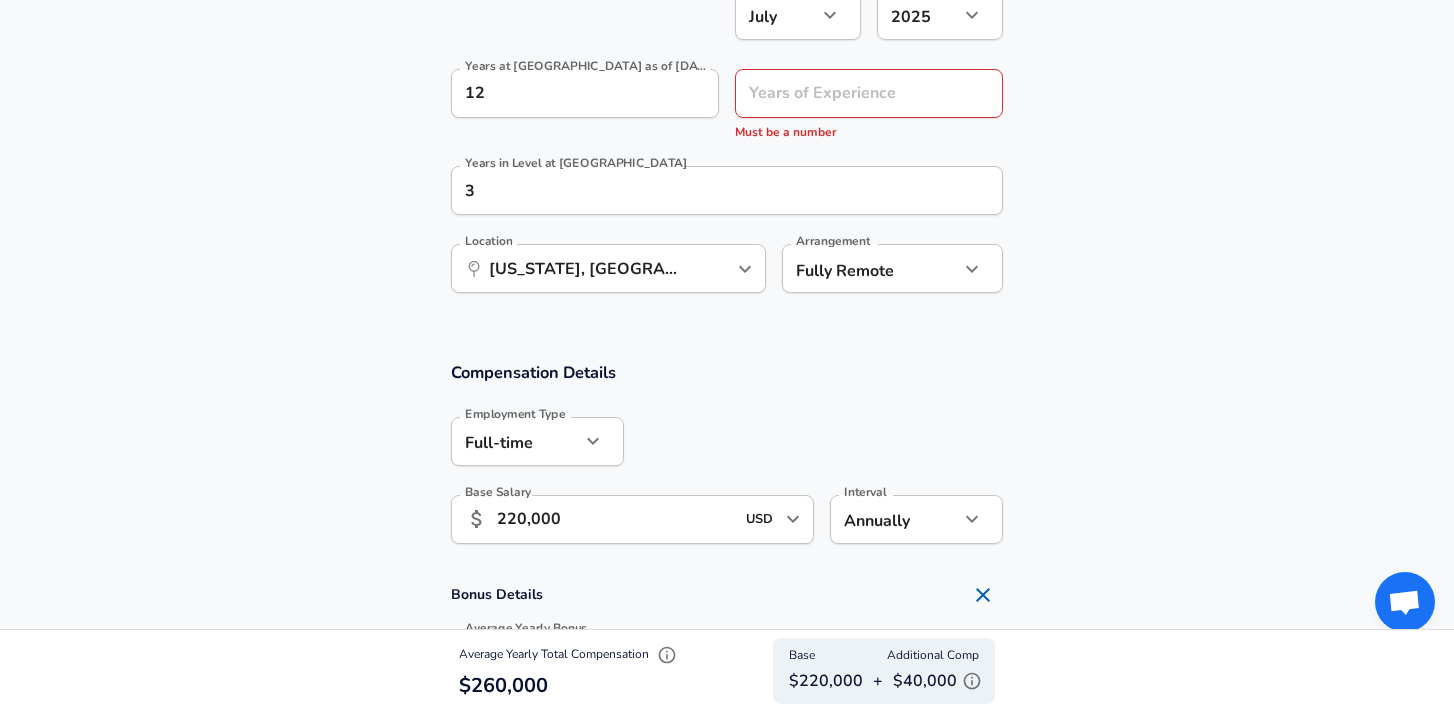 scroll, scrollTop: 1183, scrollLeft: 0, axis: vertical 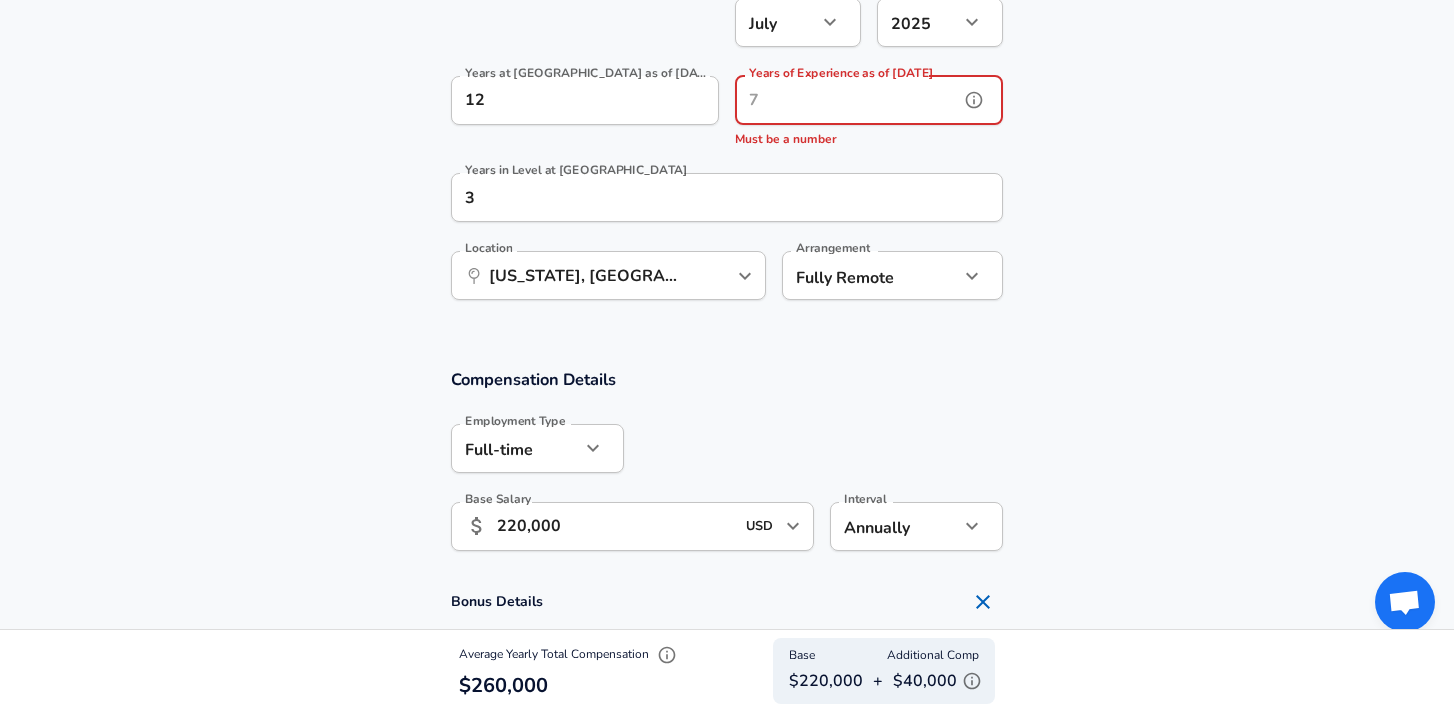 click on "Years of Experience as of [DATE] Years of Experience as of [DATE] Must be a number" at bounding box center (869, 113) 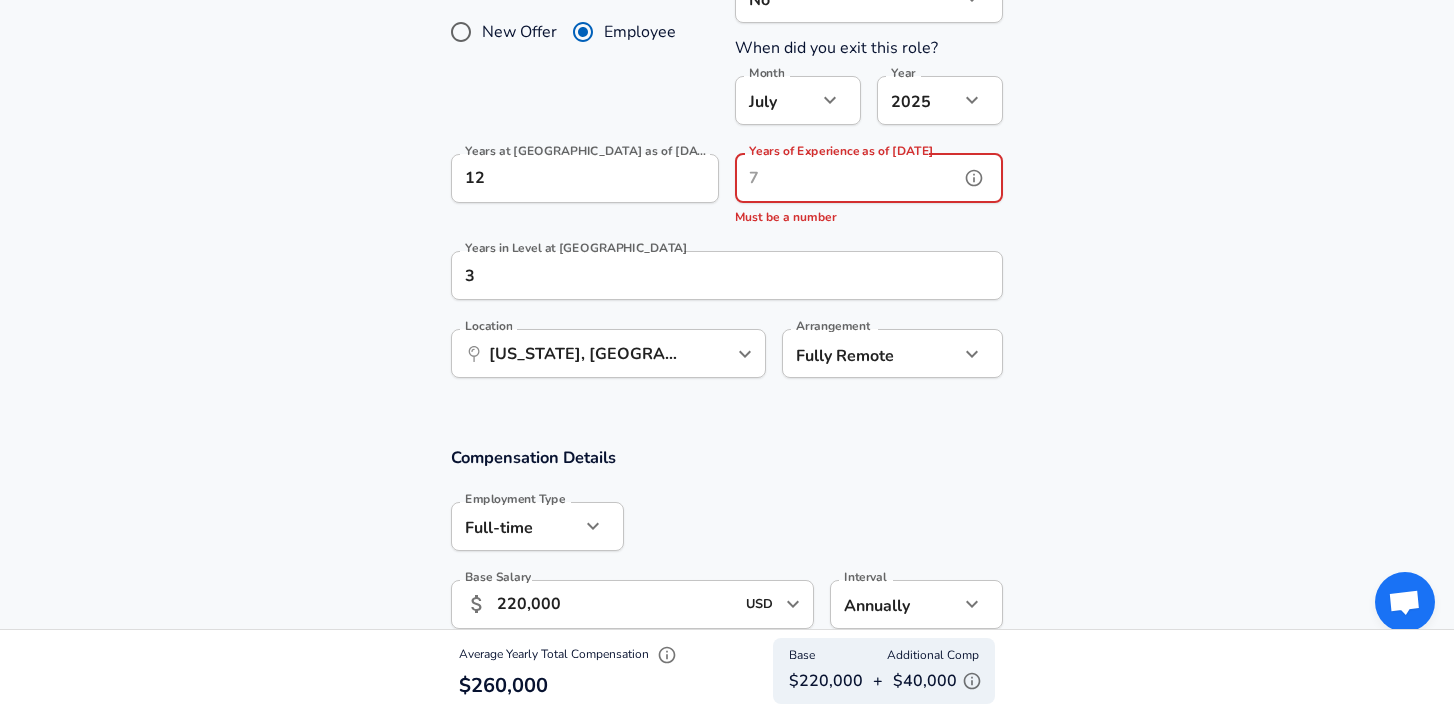 scroll, scrollTop: 1007, scrollLeft: 0, axis: vertical 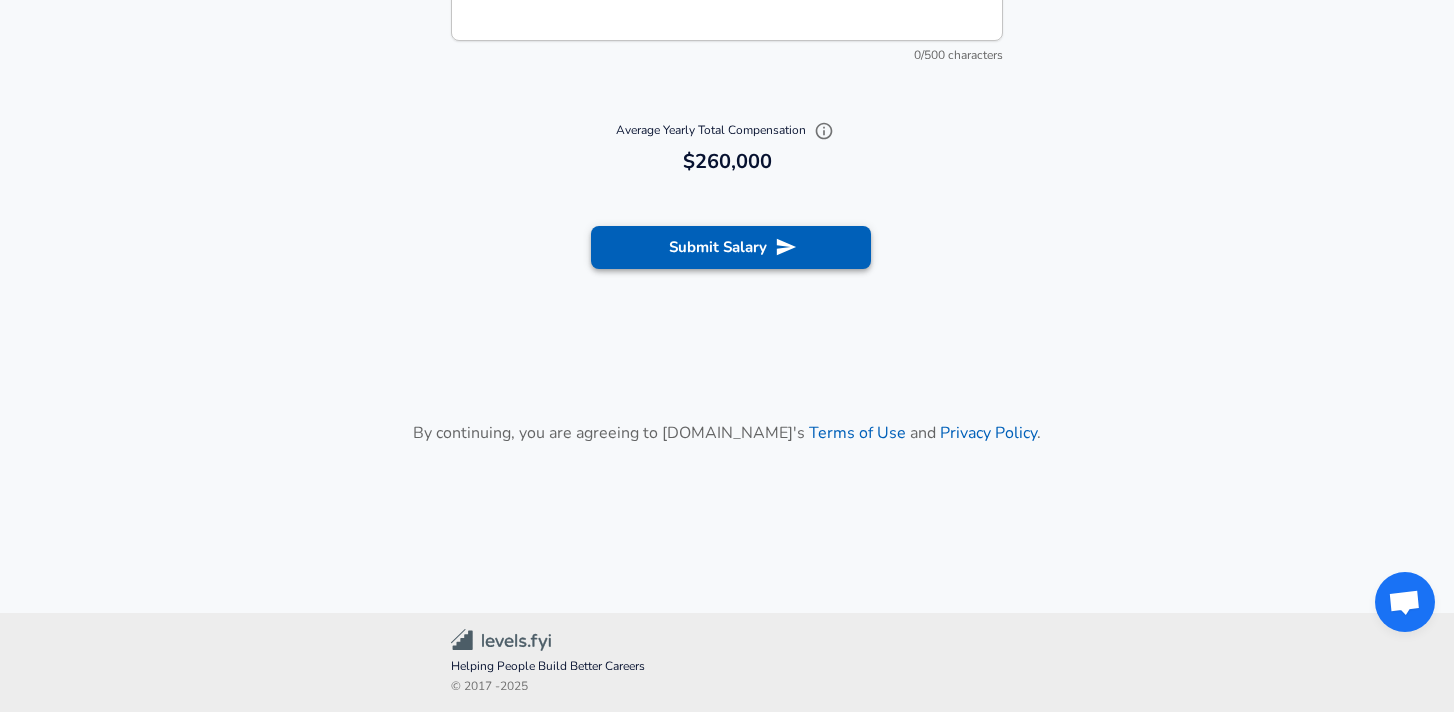 type on "12" 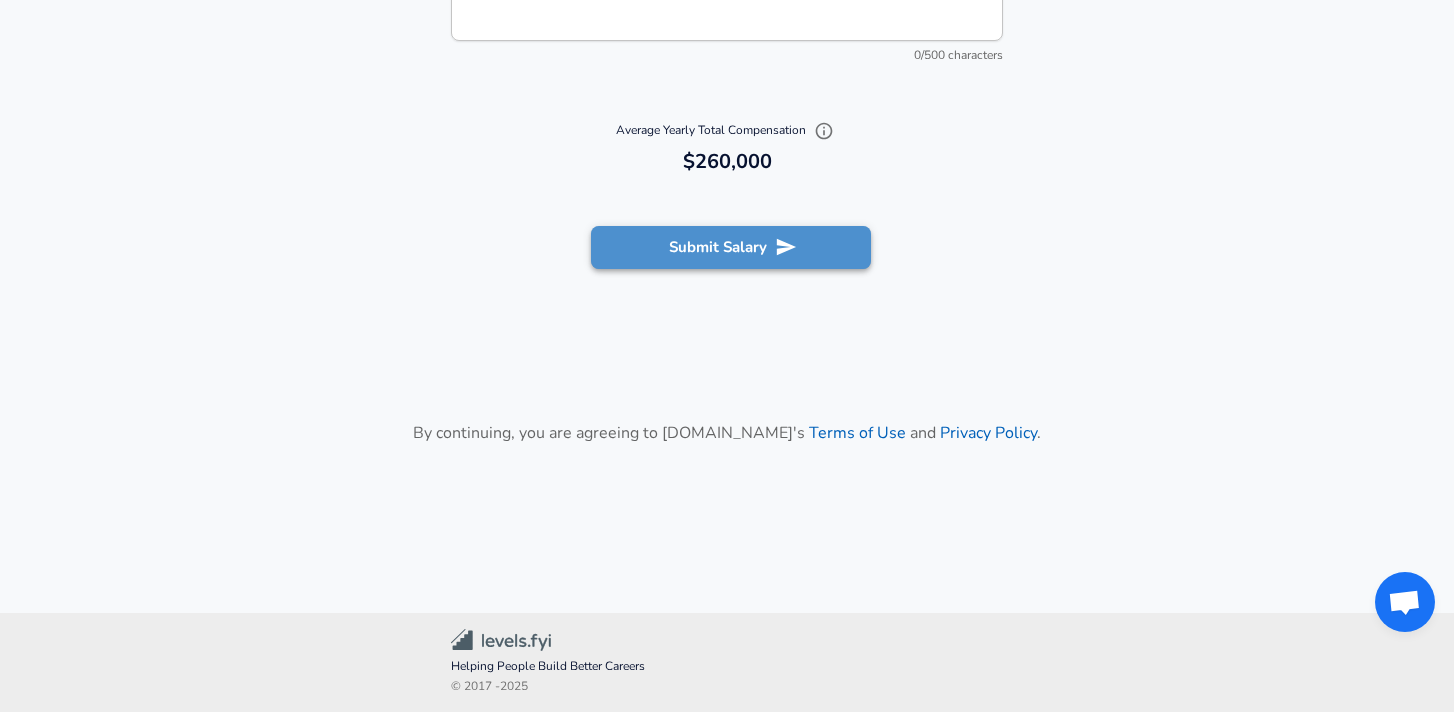 click on "Submit Salary" at bounding box center (731, 247) 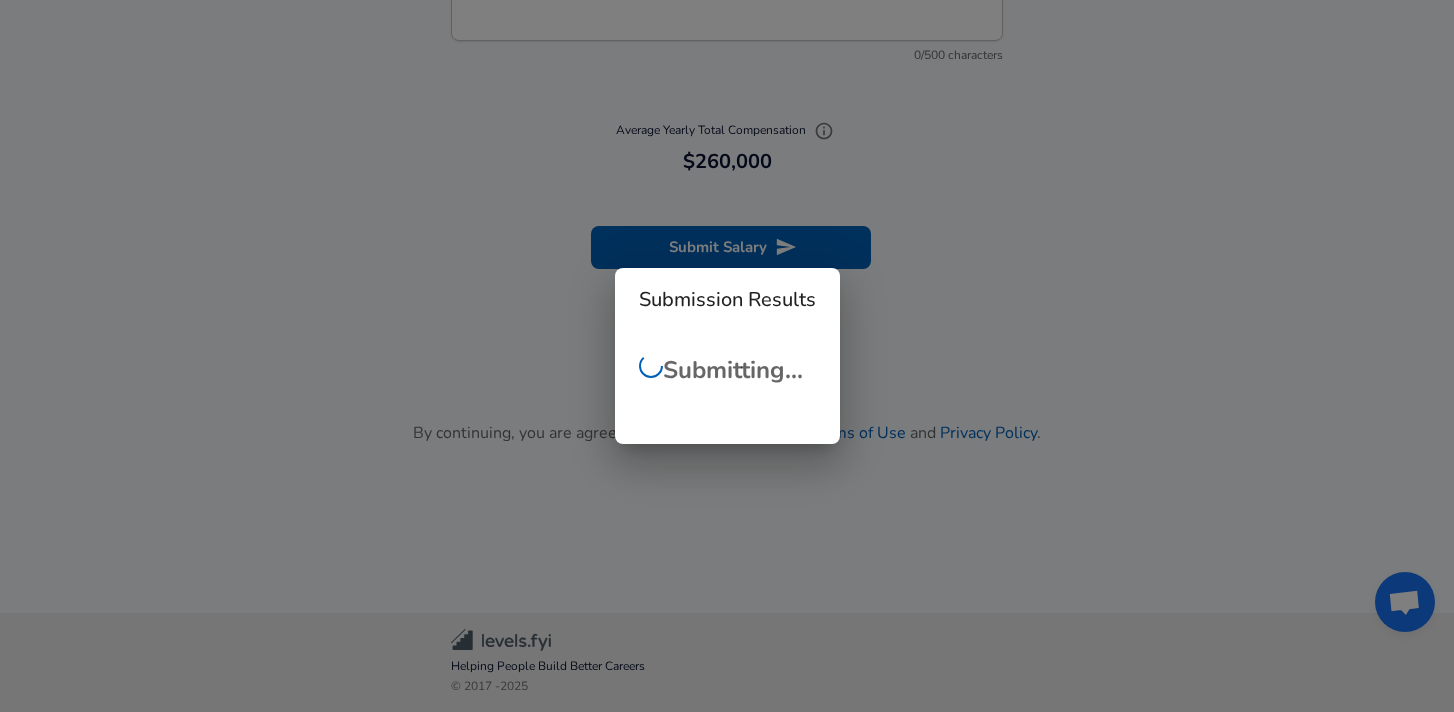 checkbox on "false" 